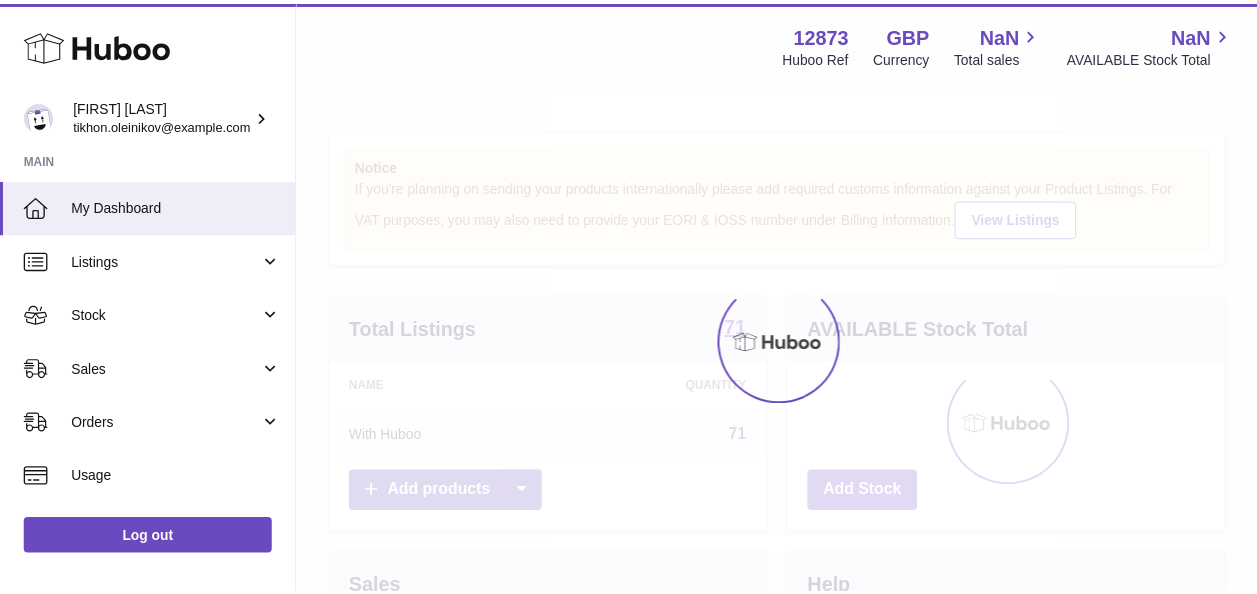scroll, scrollTop: 0, scrollLeft: 0, axis: both 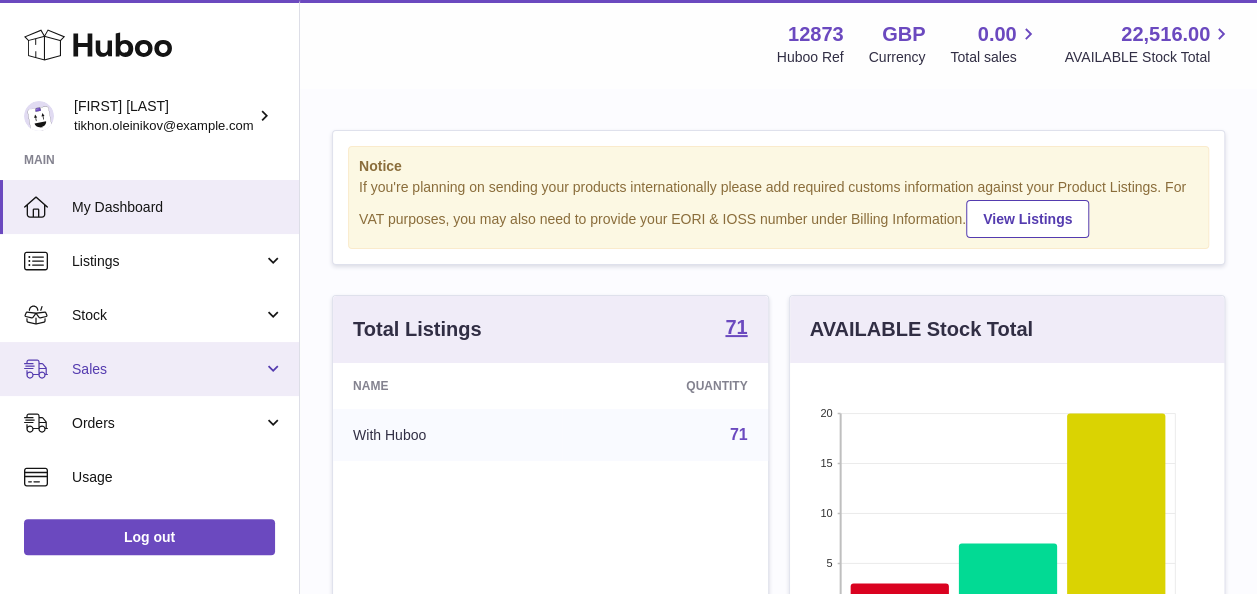 click on "Sales" at bounding box center [167, 369] 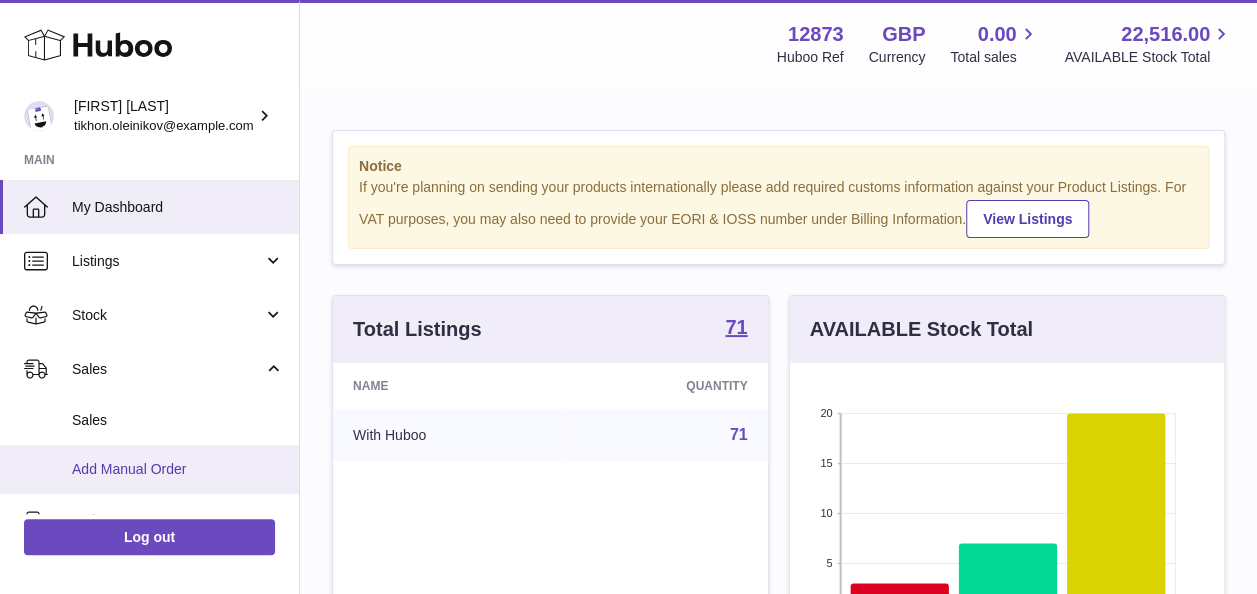 click on "Add Manual Order" at bounding box center [178, 469] 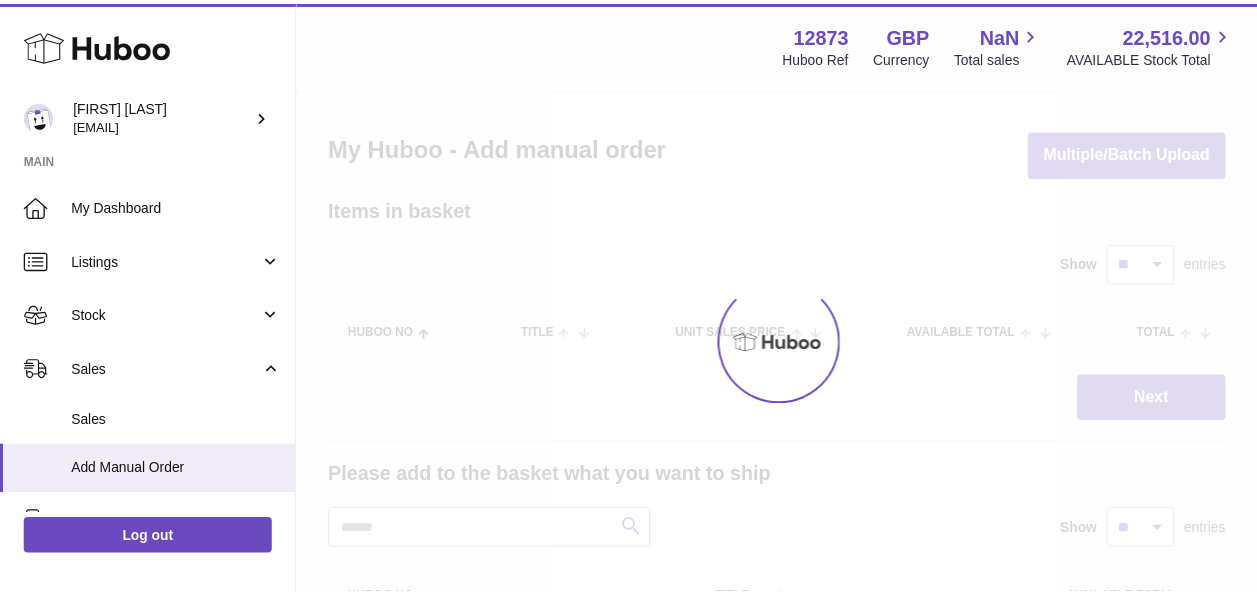 scroll, scrollTop: 0, scrollLeft: 0, axis: both 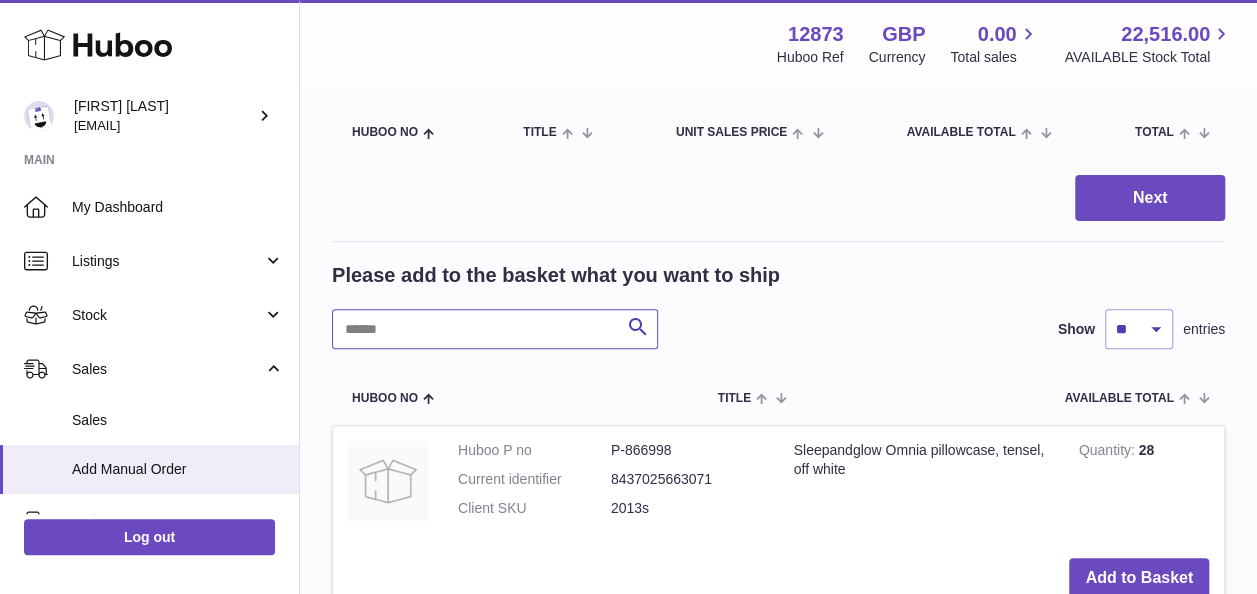 click at bounding box center [495, 329] 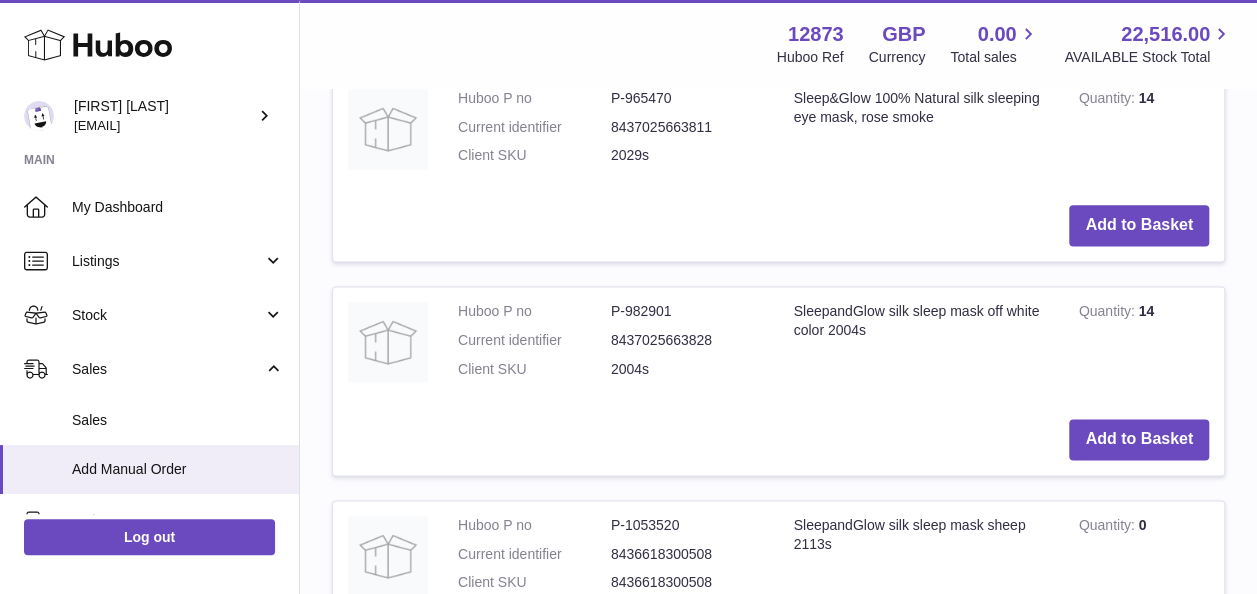 scroll, scrollTop: 1200, scrollLeft: 0, axis: vertical 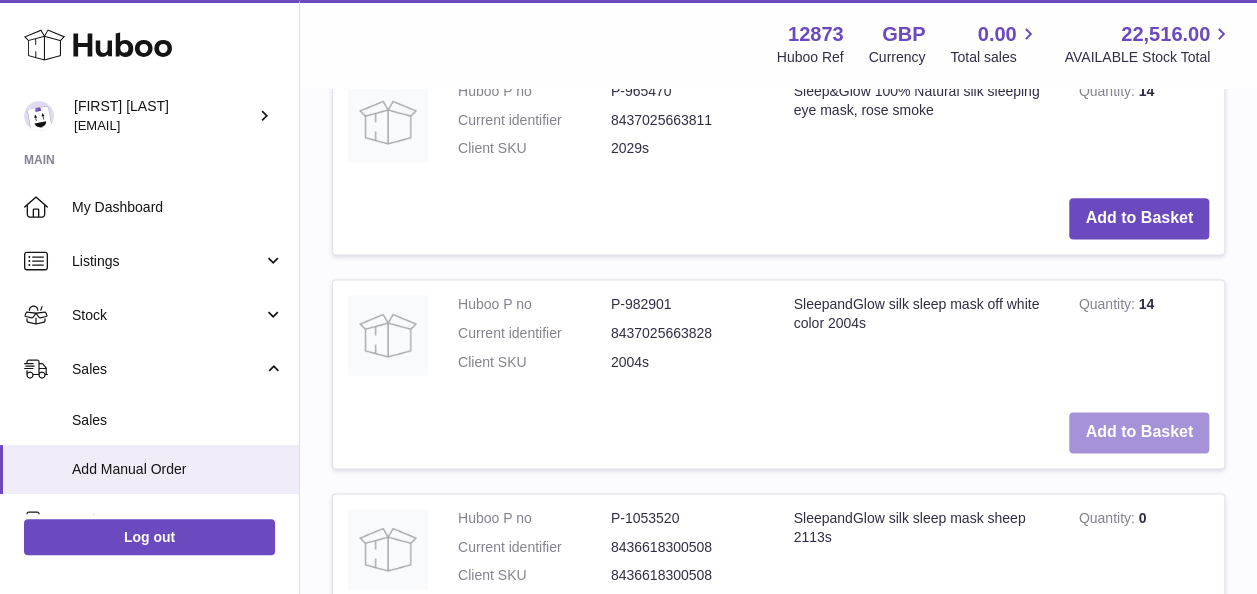 type on "****" 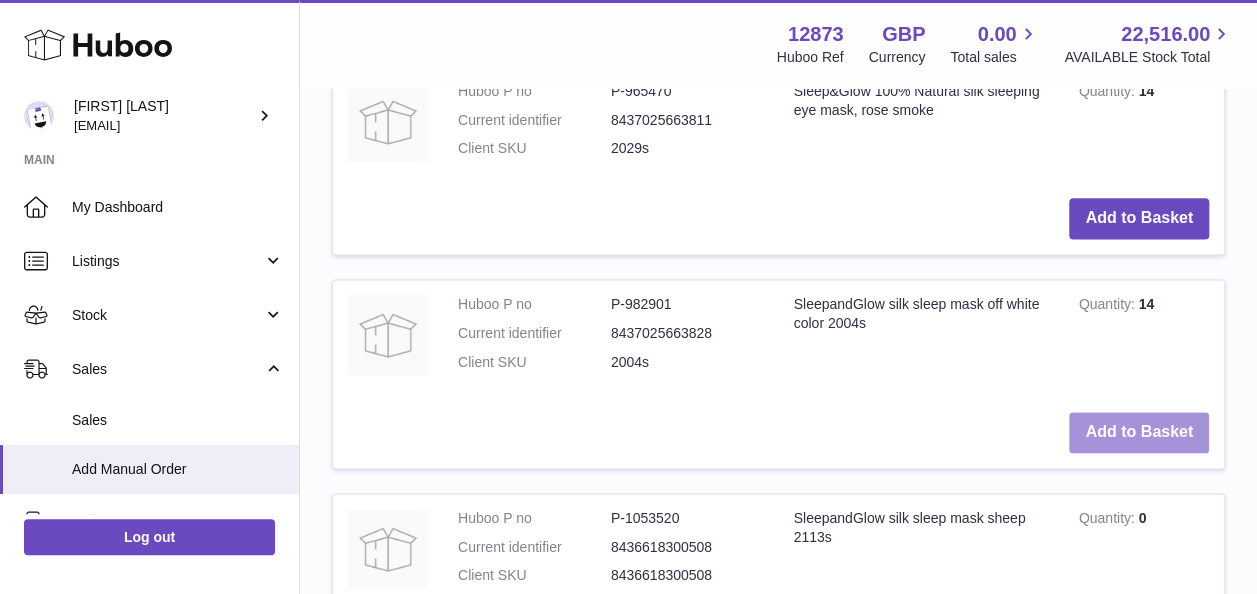 click on "Add to Basket" at bounding box center (1139, 432) 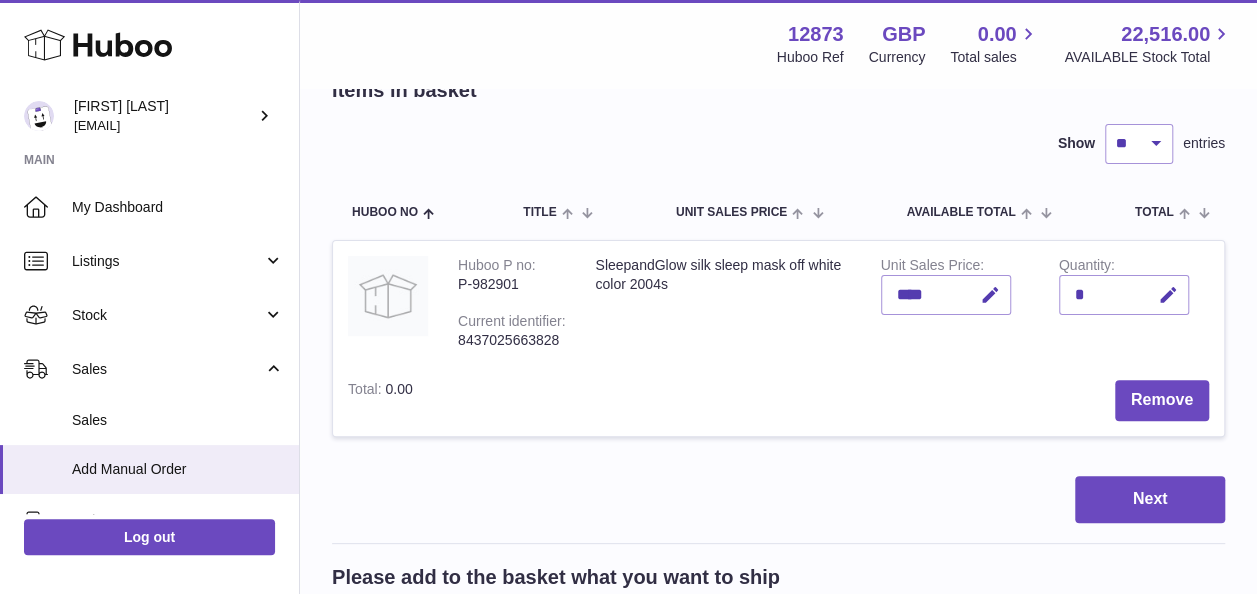 scroll, scrollTop: 220, scrollLeft: 0, axis: vertical 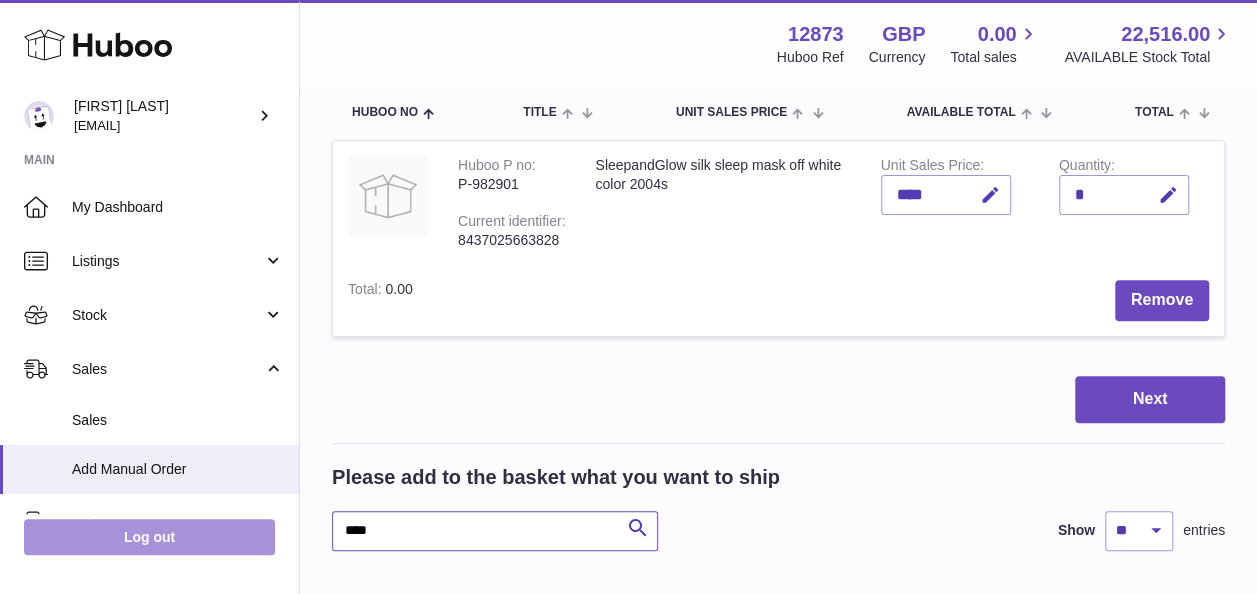 drag, startPoint x: 432, startPoint y: 533, endPoint x: 244, endPoint y: 542, distance: 188.2153 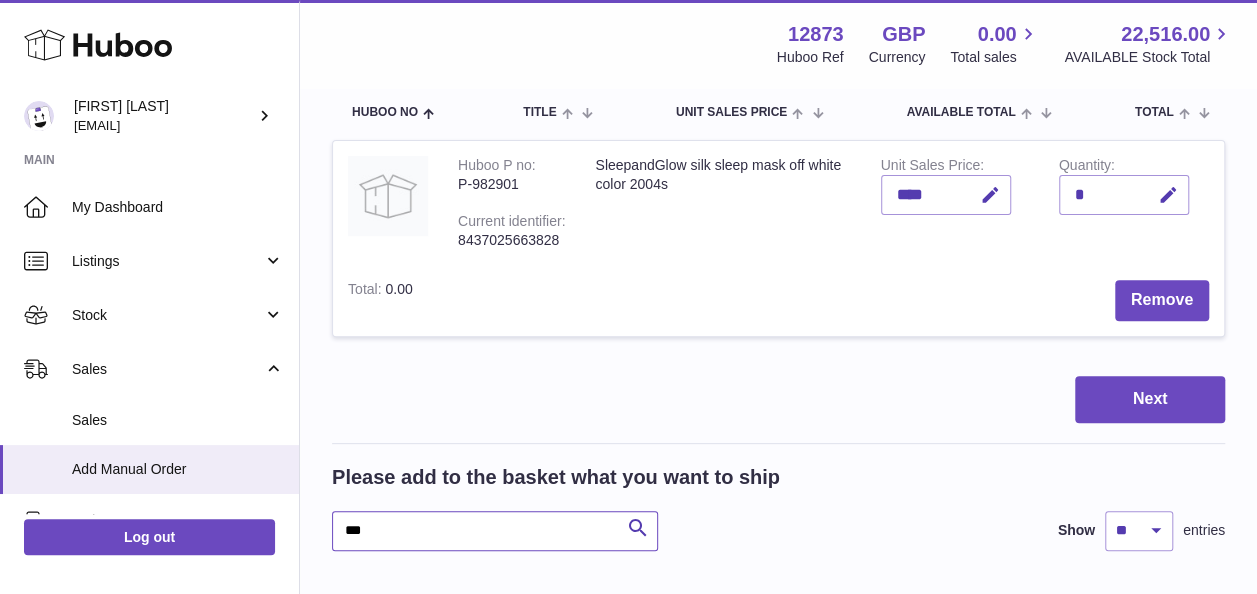 type on "****" 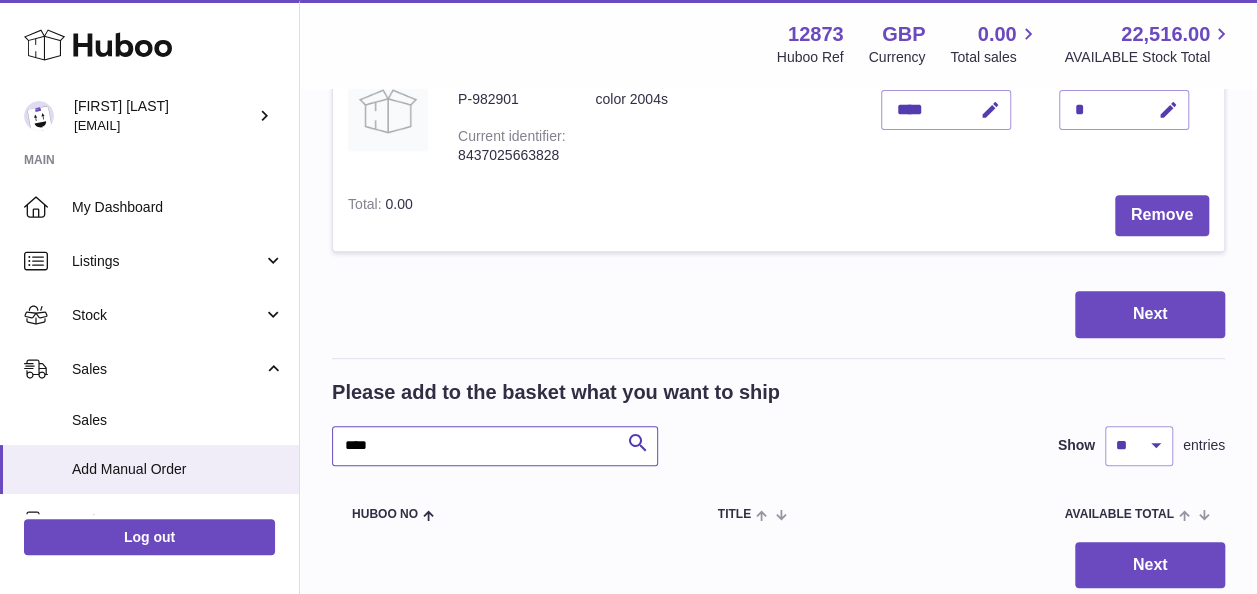 scroll, scrollTop: 456, scrollLeft: 0, axis: vertical 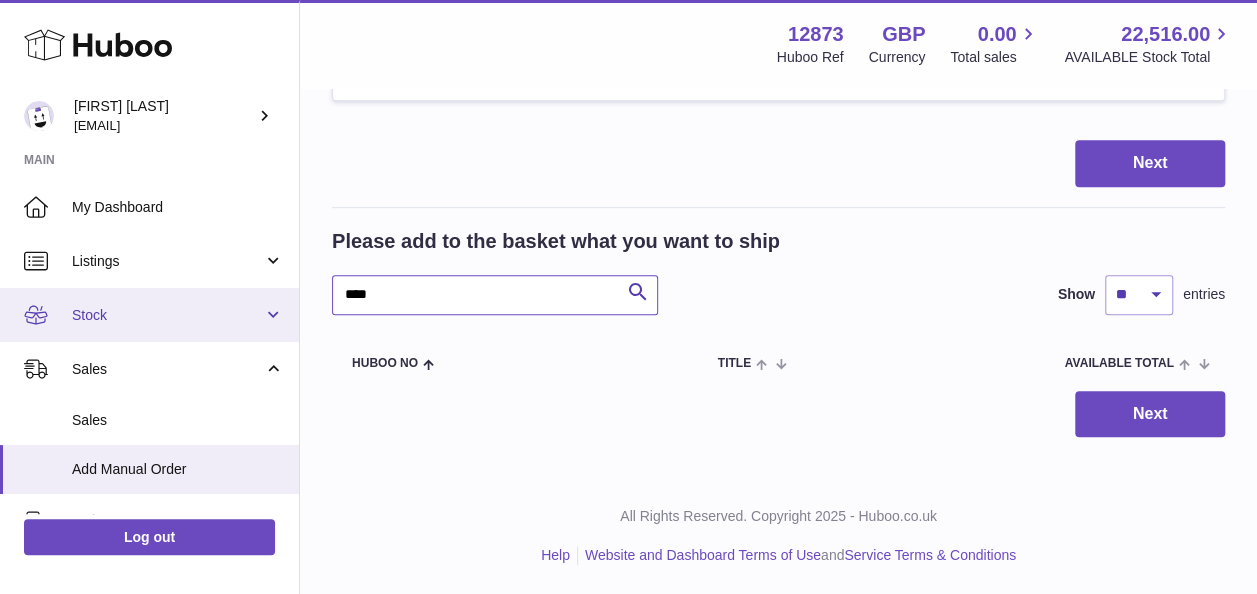 drag, startPoint x: 463, startPoint y: 287, endPoint x: 114, endPoint y: 330, distance: 351.639 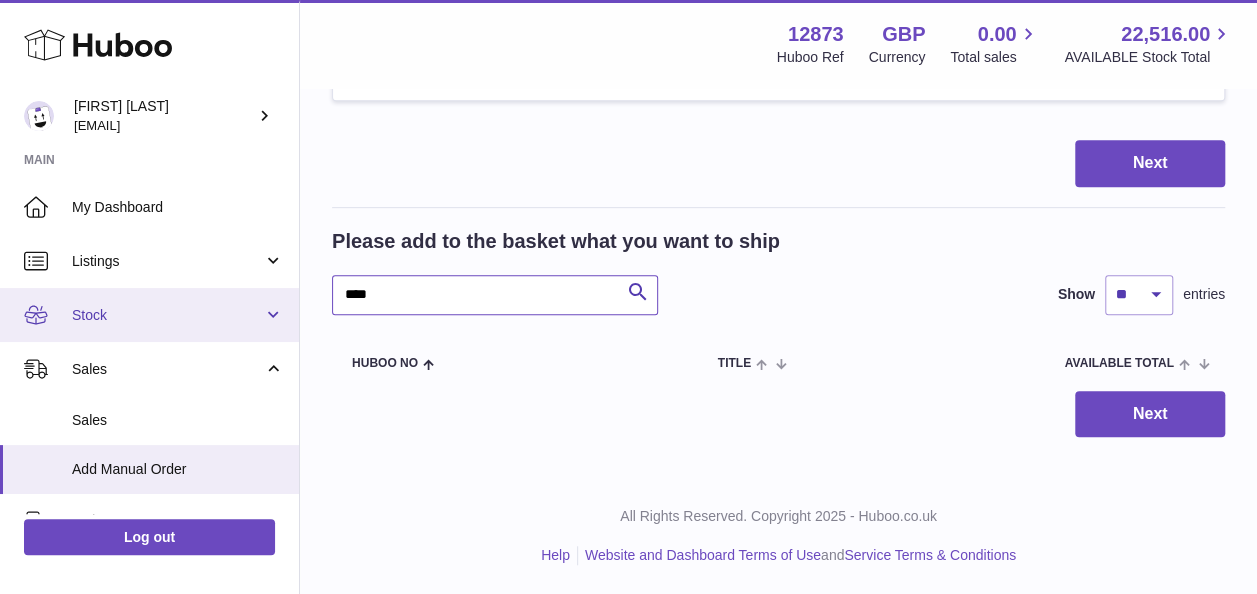 type on "****" 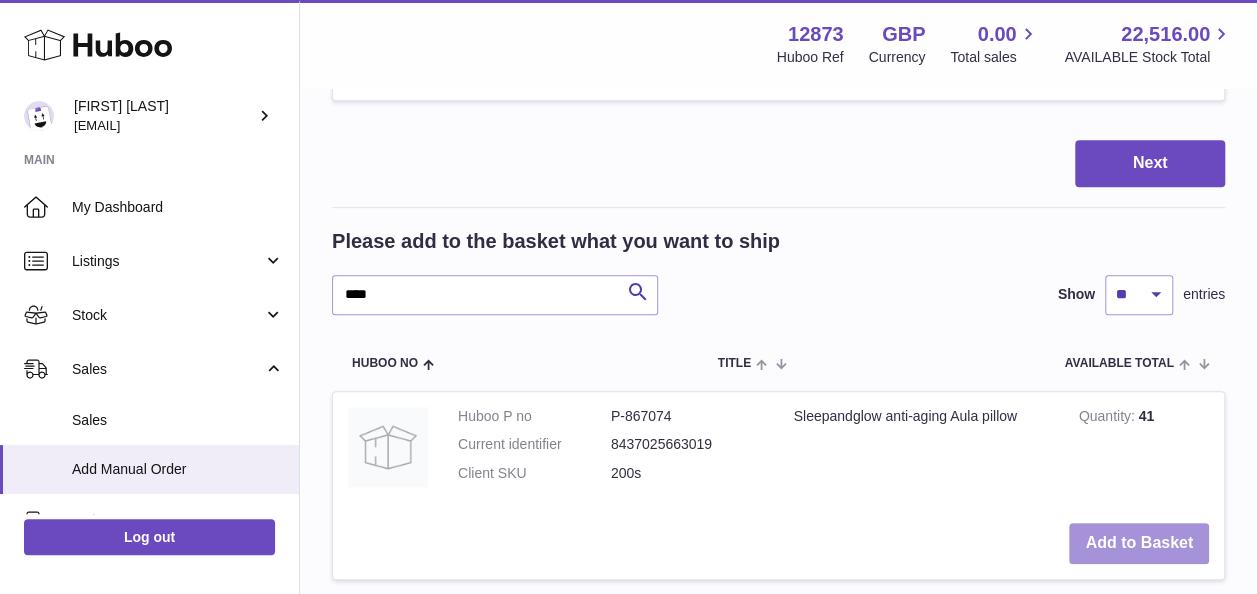 click on "Add to Basket" at bounding box center [1139, 543] 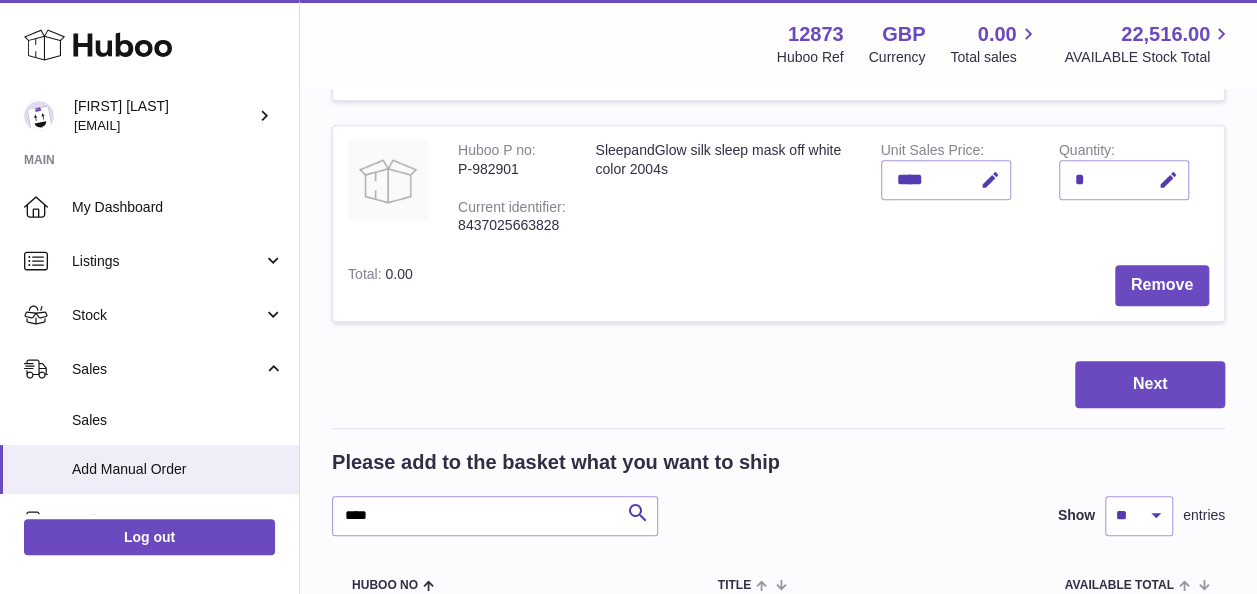 scroll, scrollTop: 676, scrollLeft: 0, axis: vertical 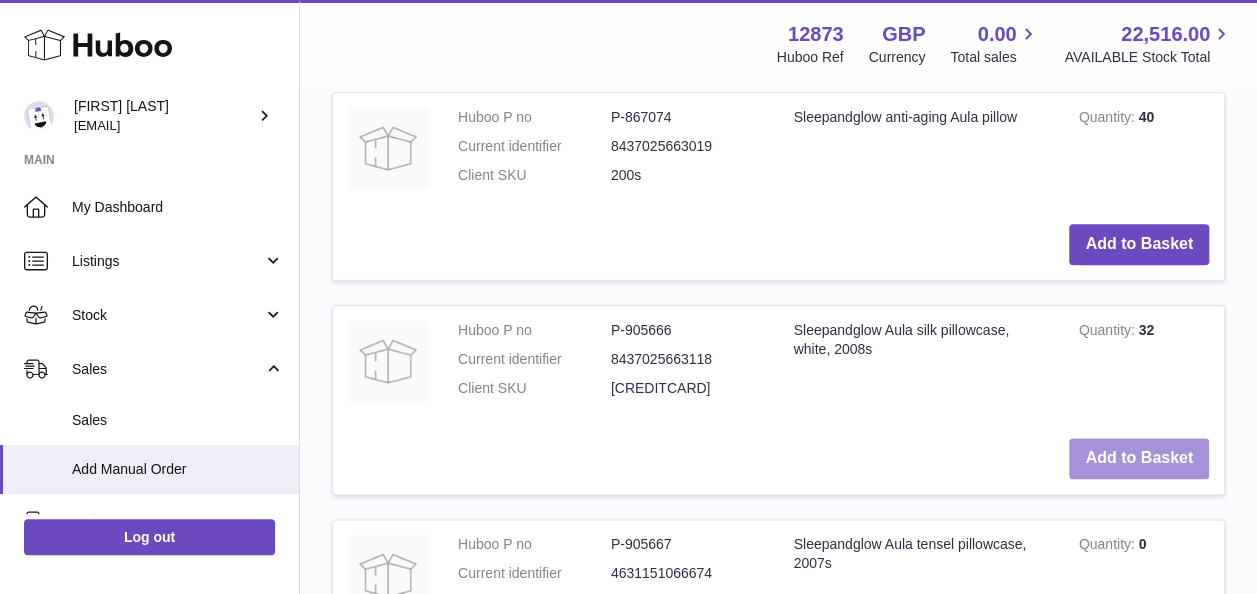 click on "Add to Basket" at bounding box center [1139, 458] 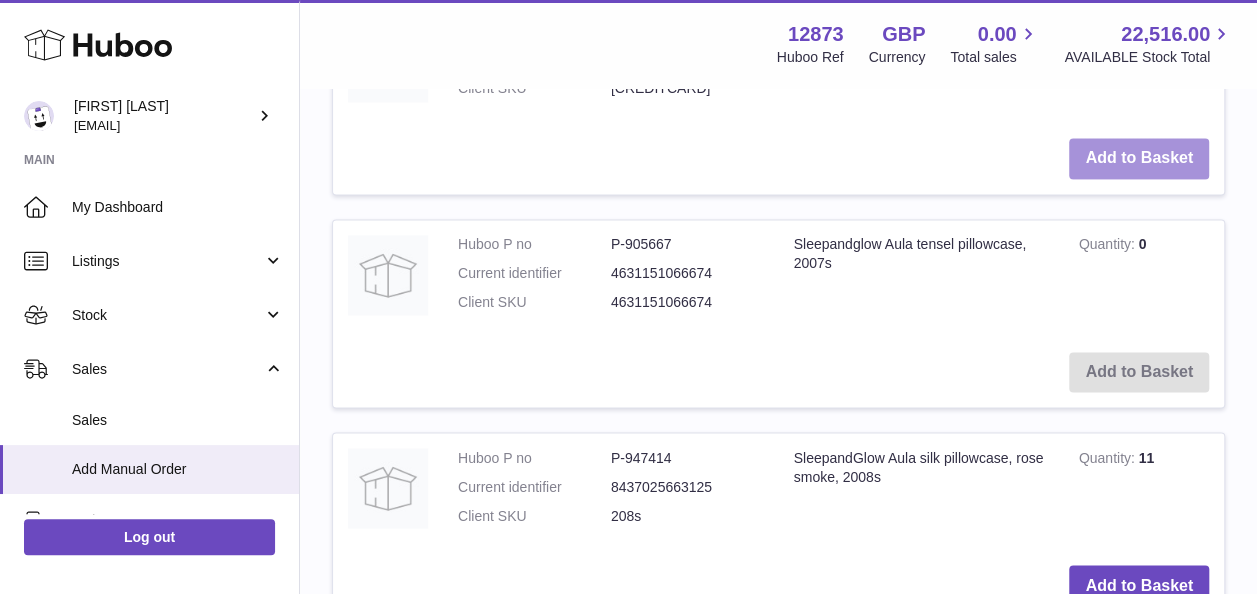scroll, scrollTop: 1597, scrollLeft: 0, axis: vertical 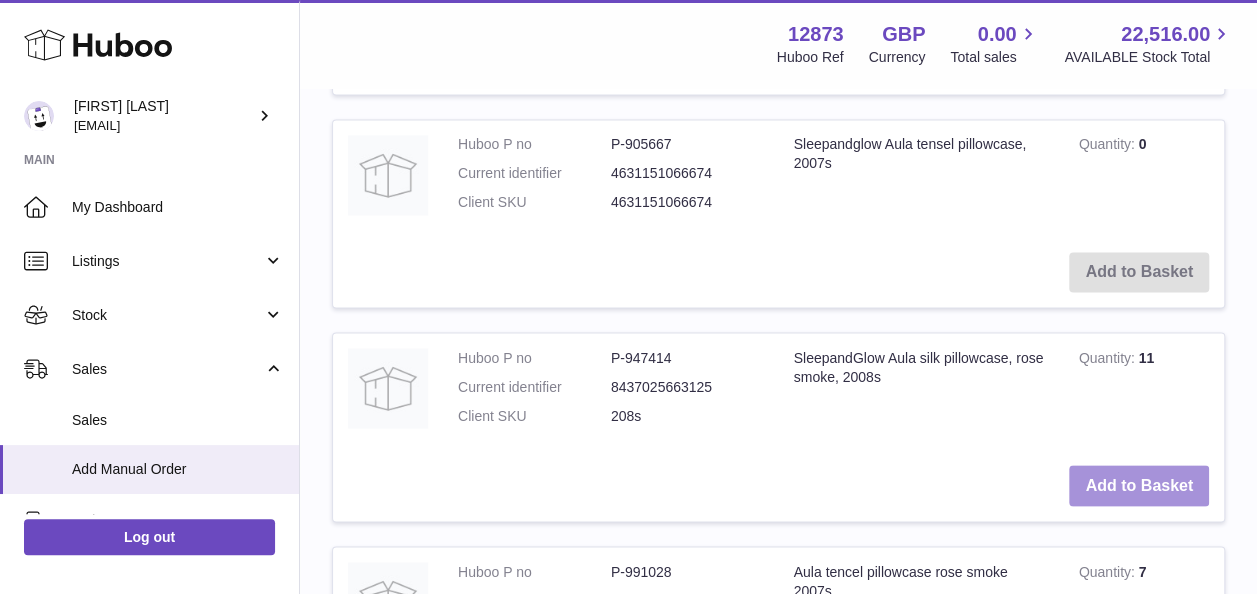 click on "Add to Basket" at bounding box center (1139, 485) 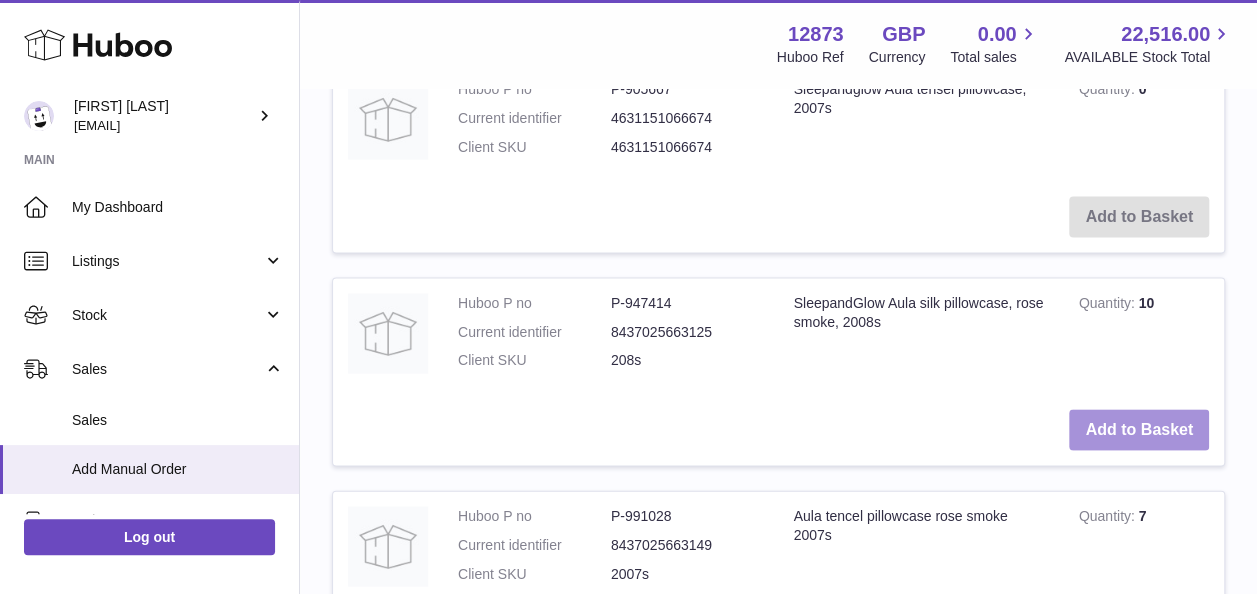 scroll, scrollTop: 1918, scrollLeft: 0, axis: vertical 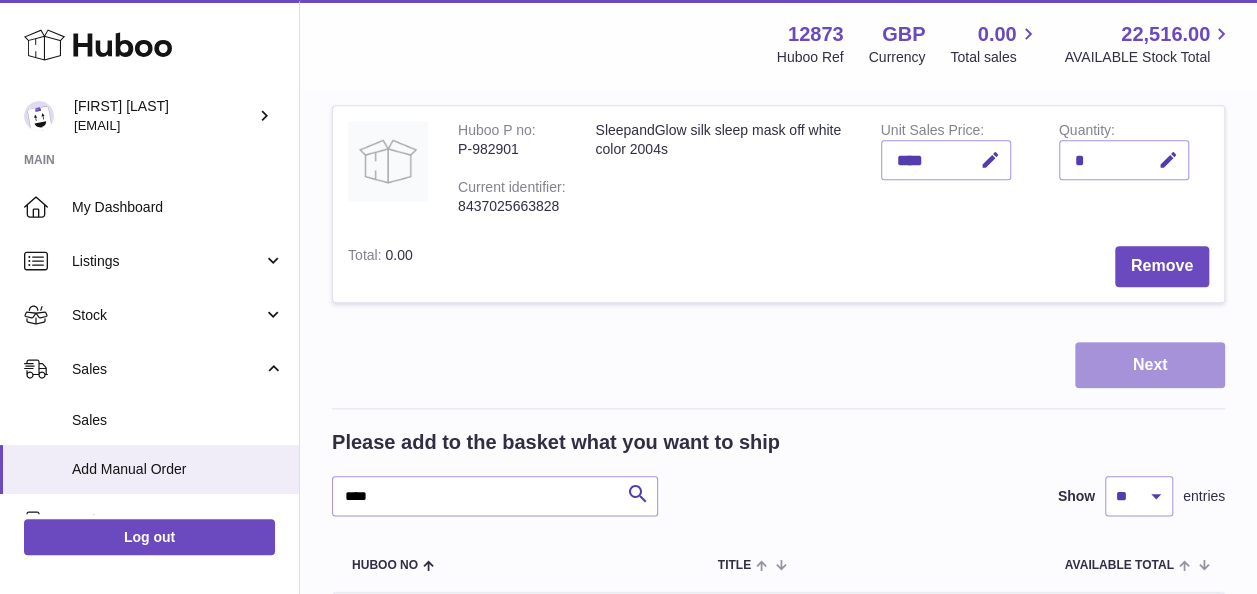 click on "Next" at bounding box center (1150, 365) 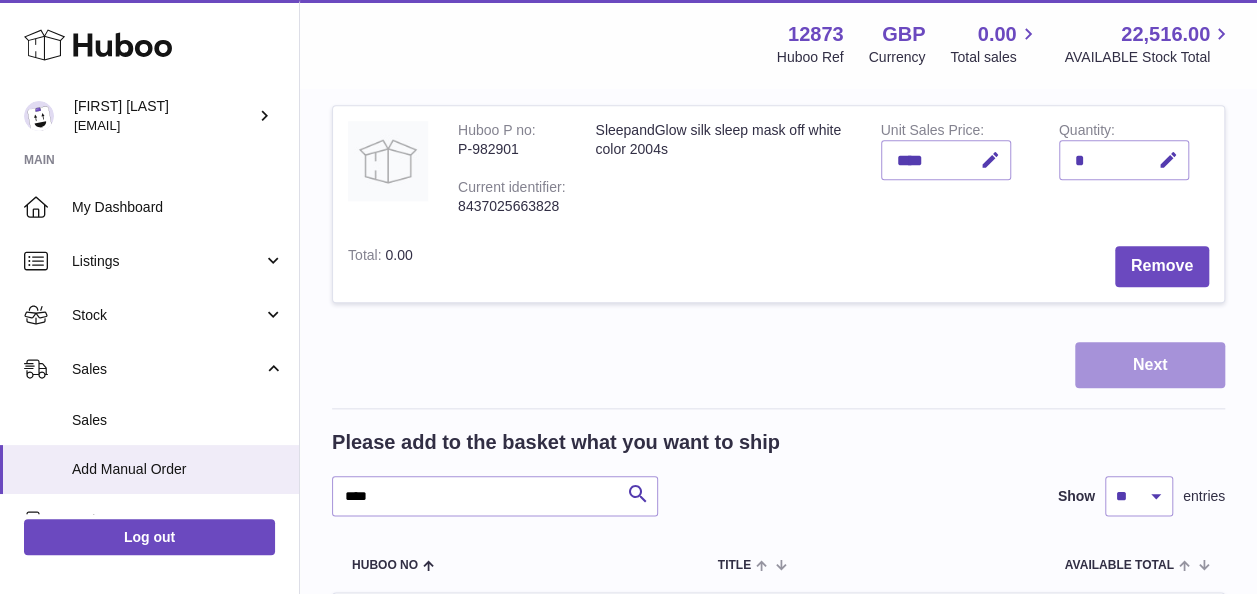 scroll, scrollTop: 0, scrollLeft: 0, axis: both 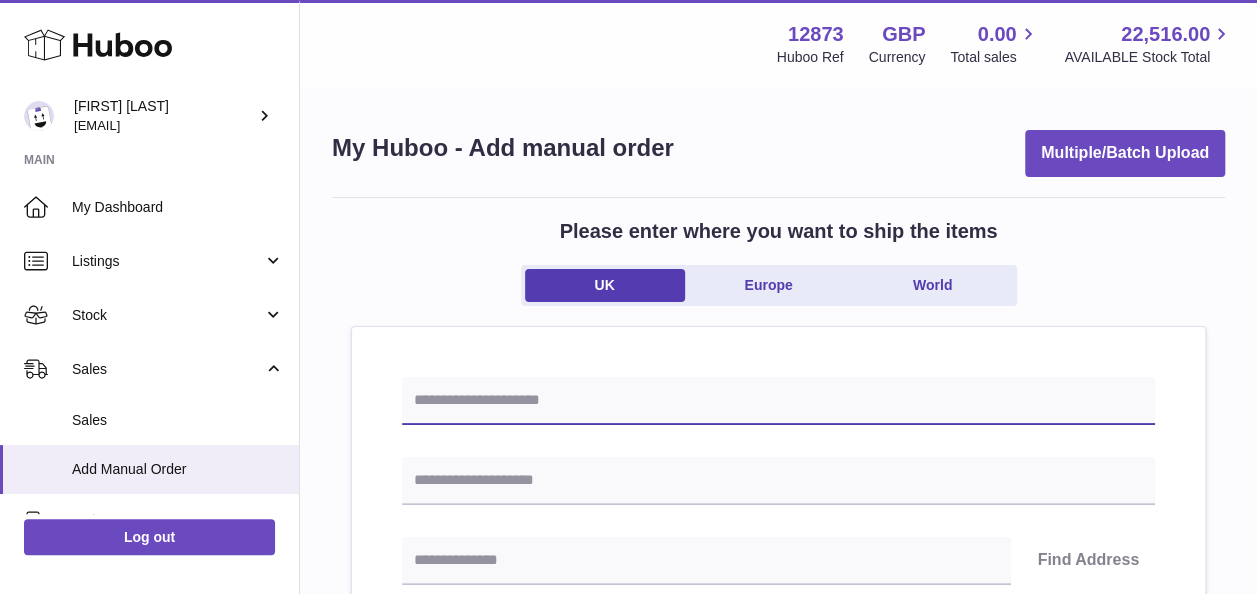 click at bounding box center [778, 401] 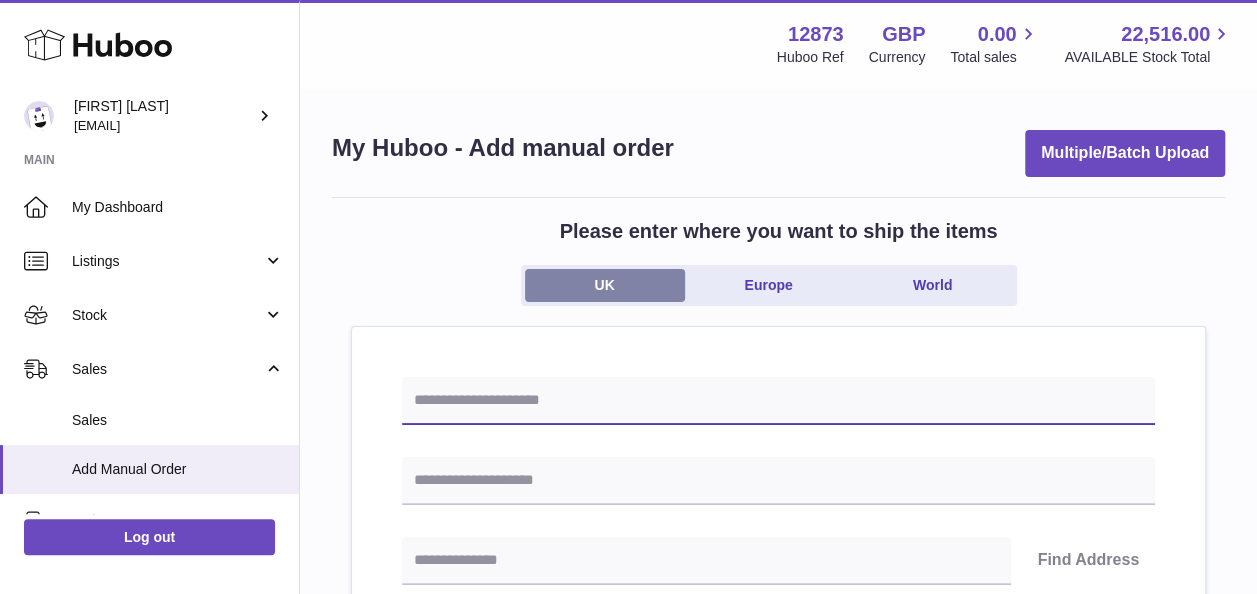 paste on "*********" 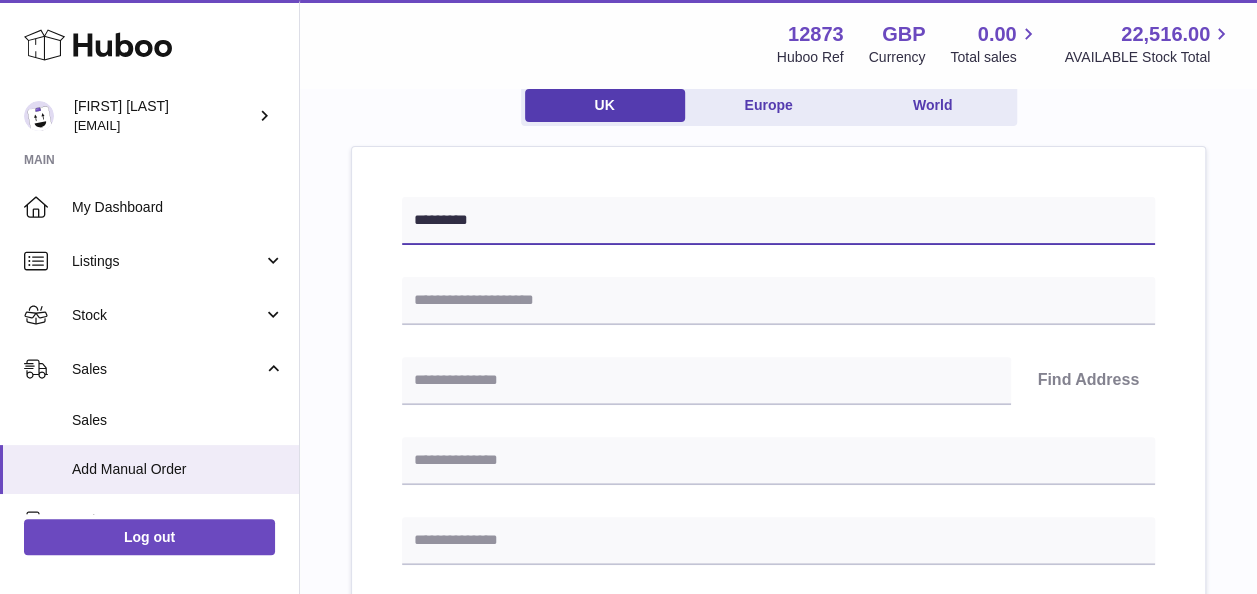 scroll, scrollTop: 200, scrollLeft: 0, axis: vertical 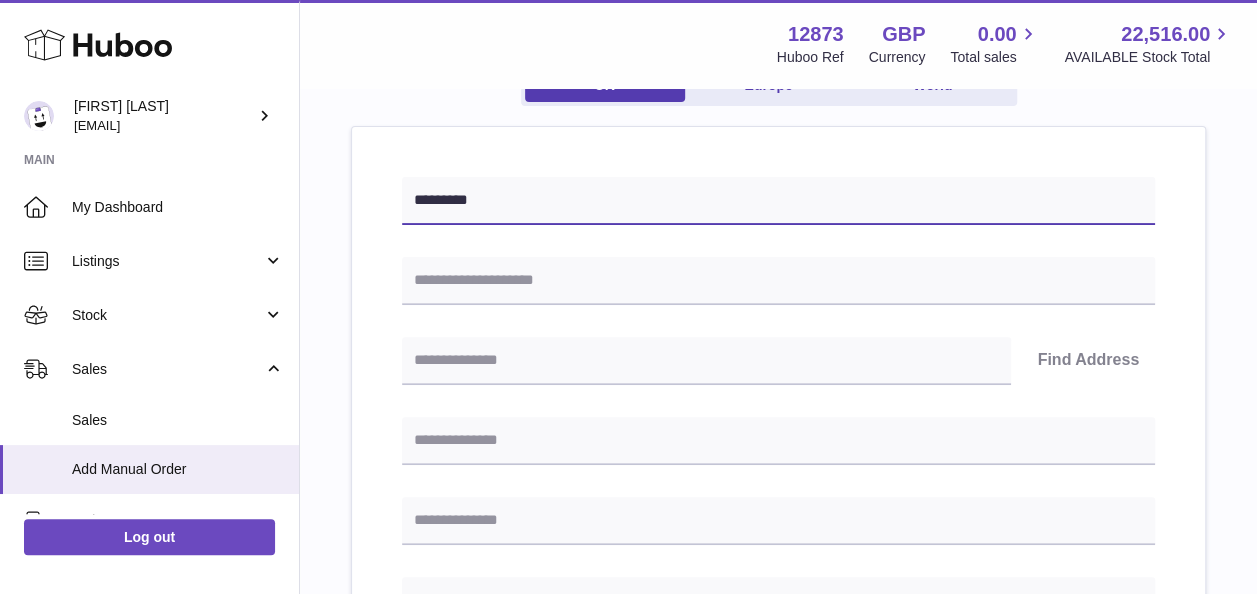 type on "*********" 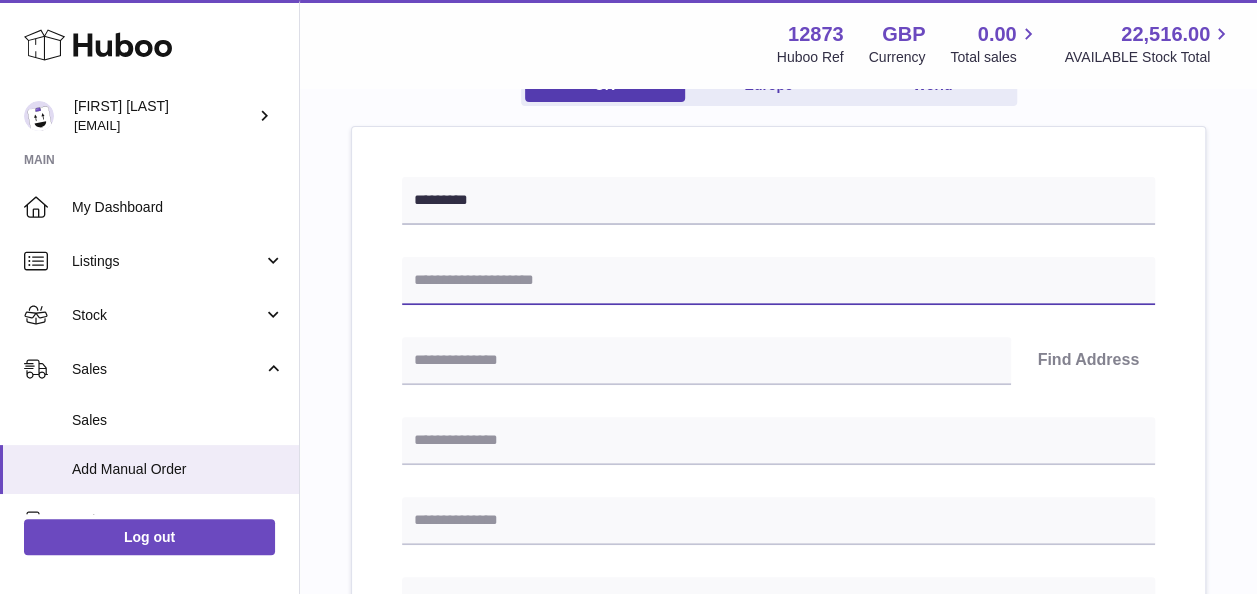 click at bounding box center (778, 281) 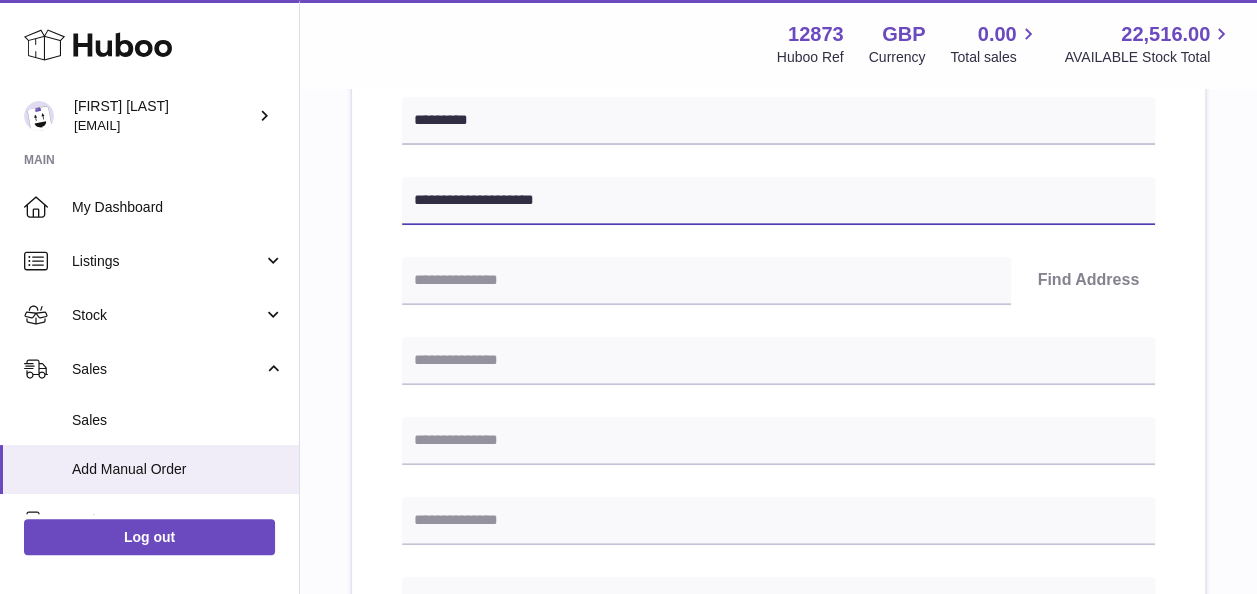 scroll, scrollTop: 300, scrollLeft: 0, axis: vertical 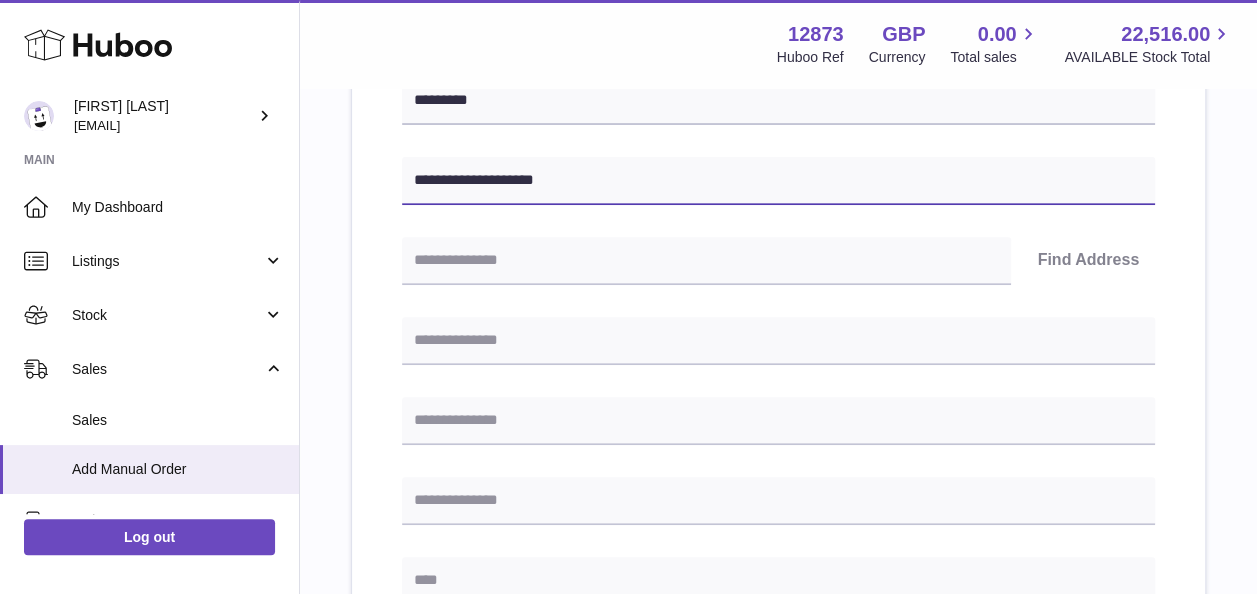 type on "**********" 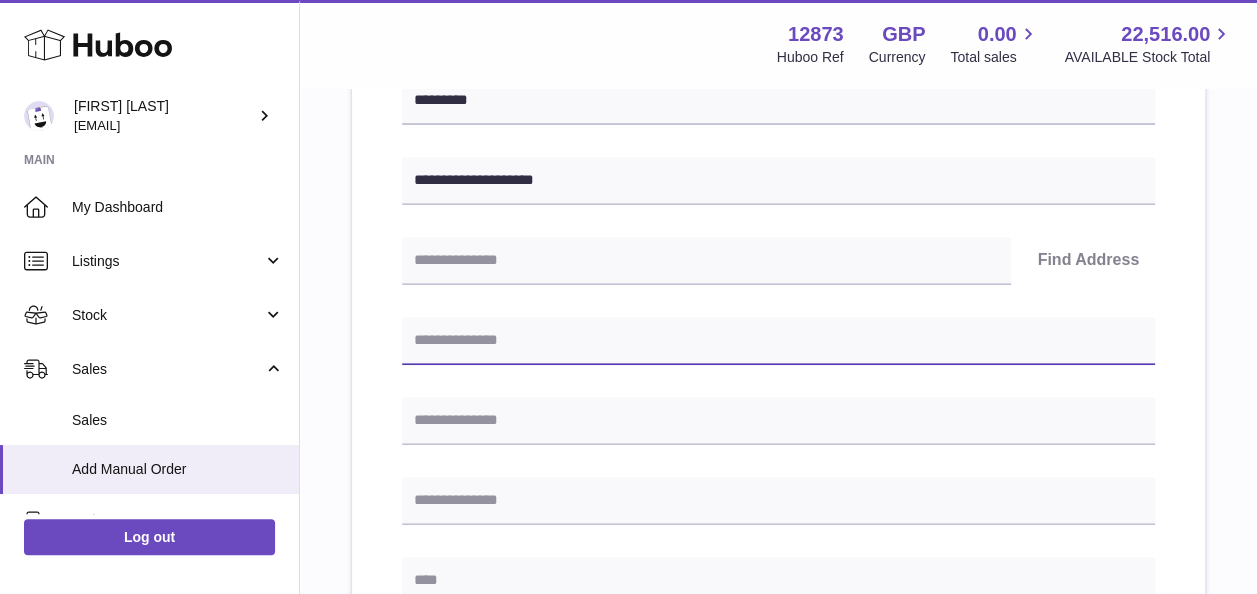 click at bounding box center [778, 341] 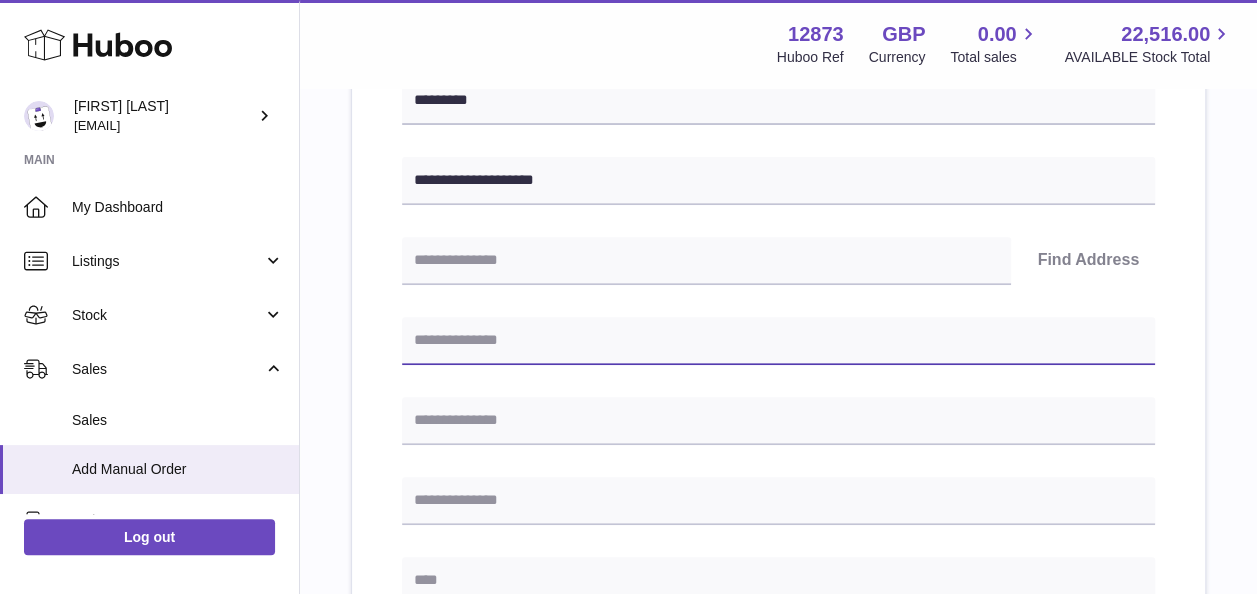 paste on "**********" 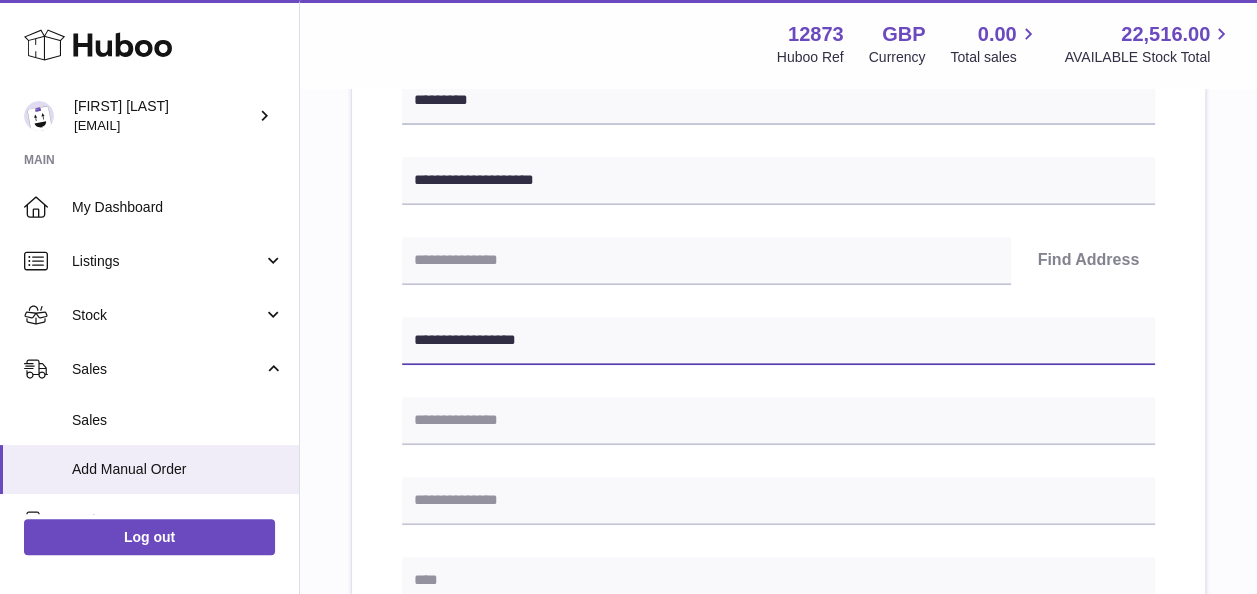 type on "**********" 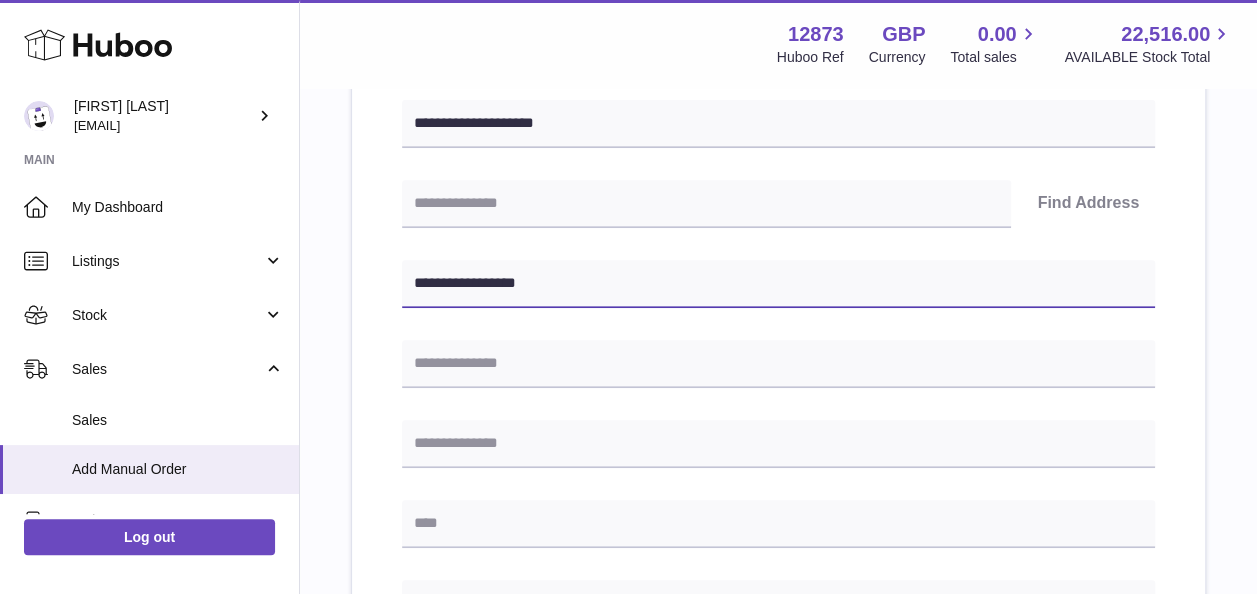 scroll, scrollTop: 400, scrollLeft: 0, axis: vertical 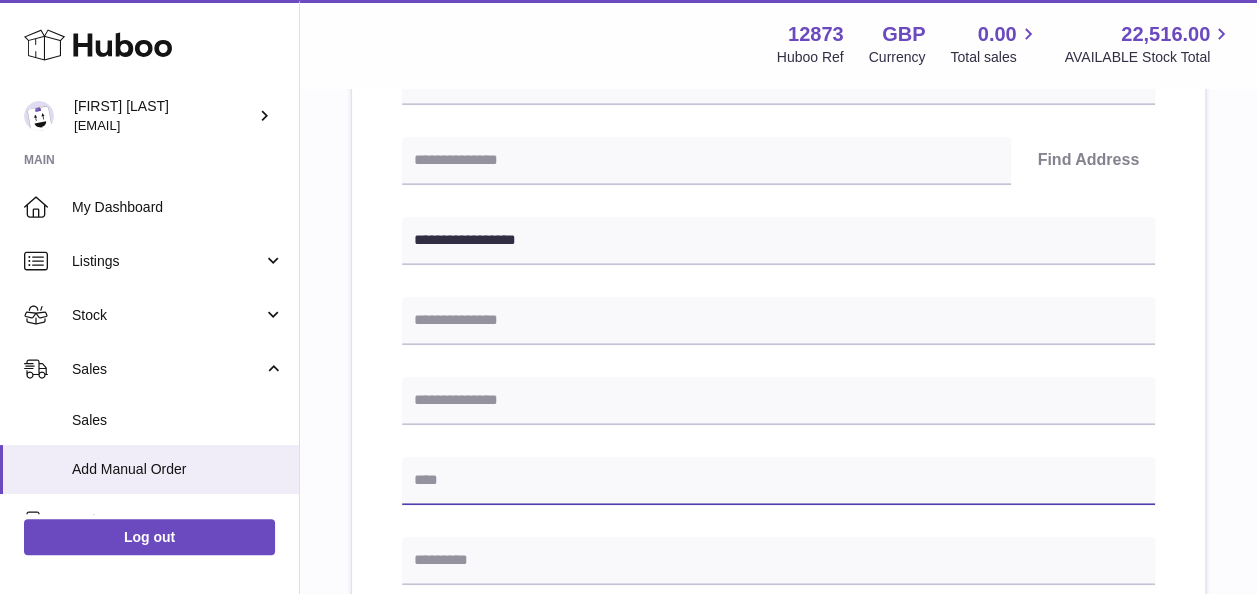 click at bounding box center (778, 481) 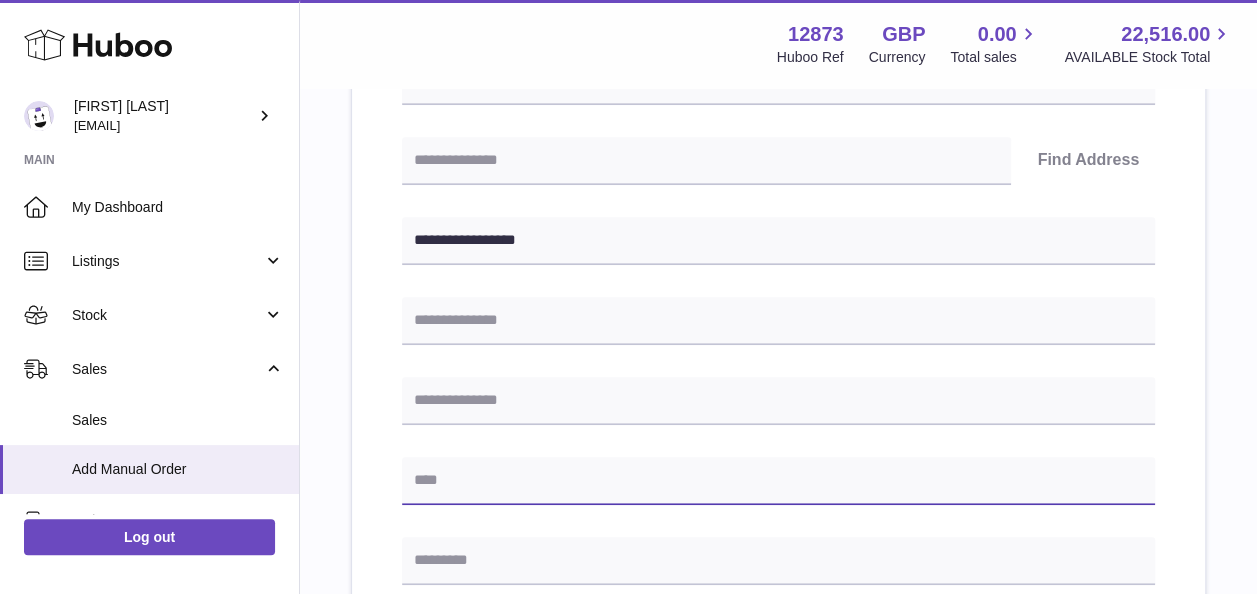 paste on "*********" 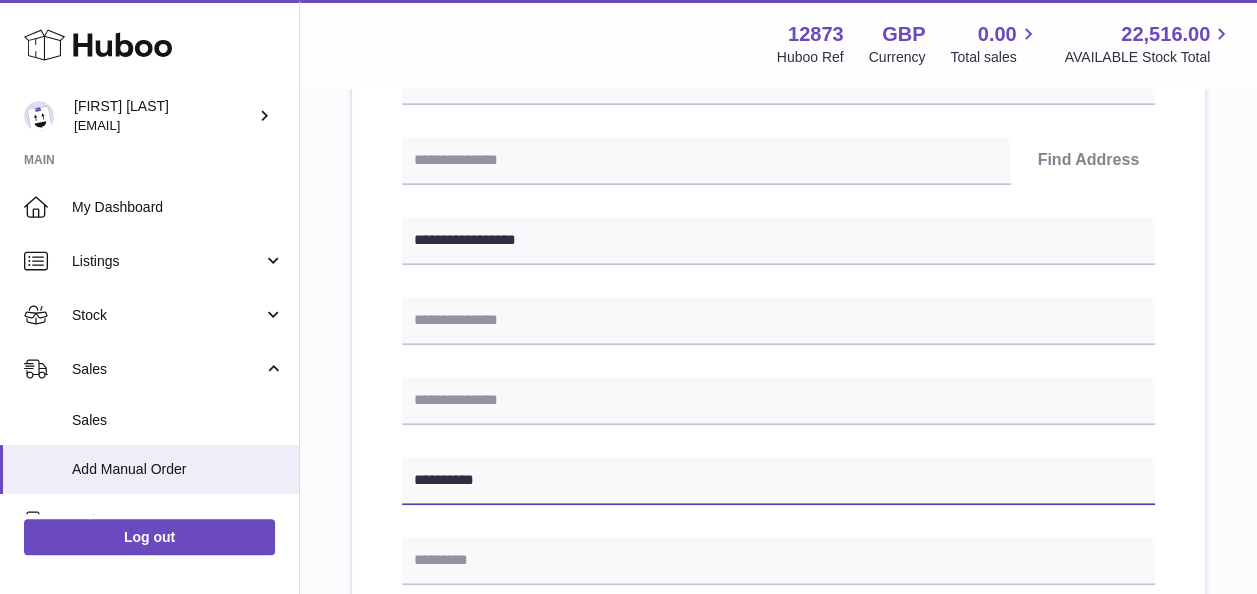 type on "*********" 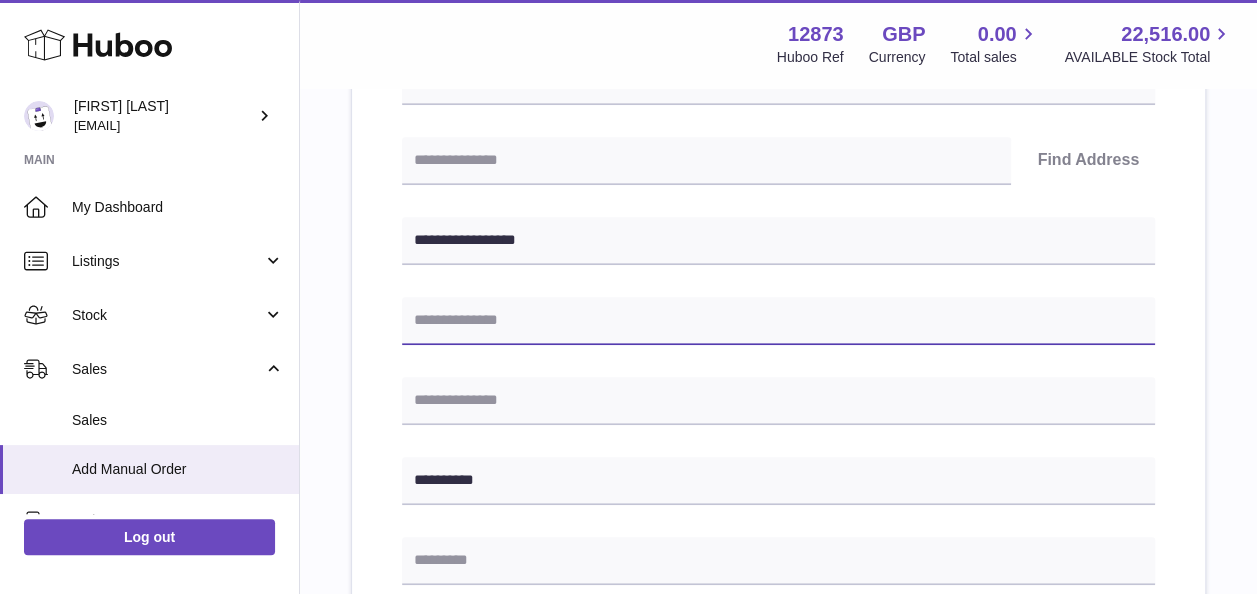 click at bounding box center [778, 321] 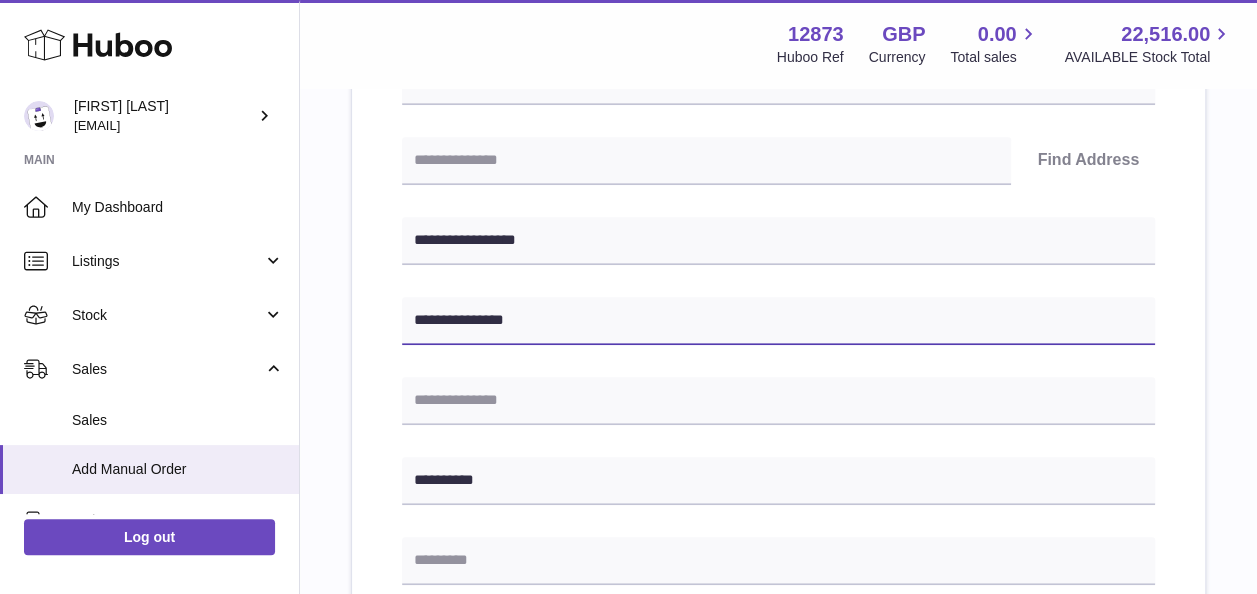 type on "**********" 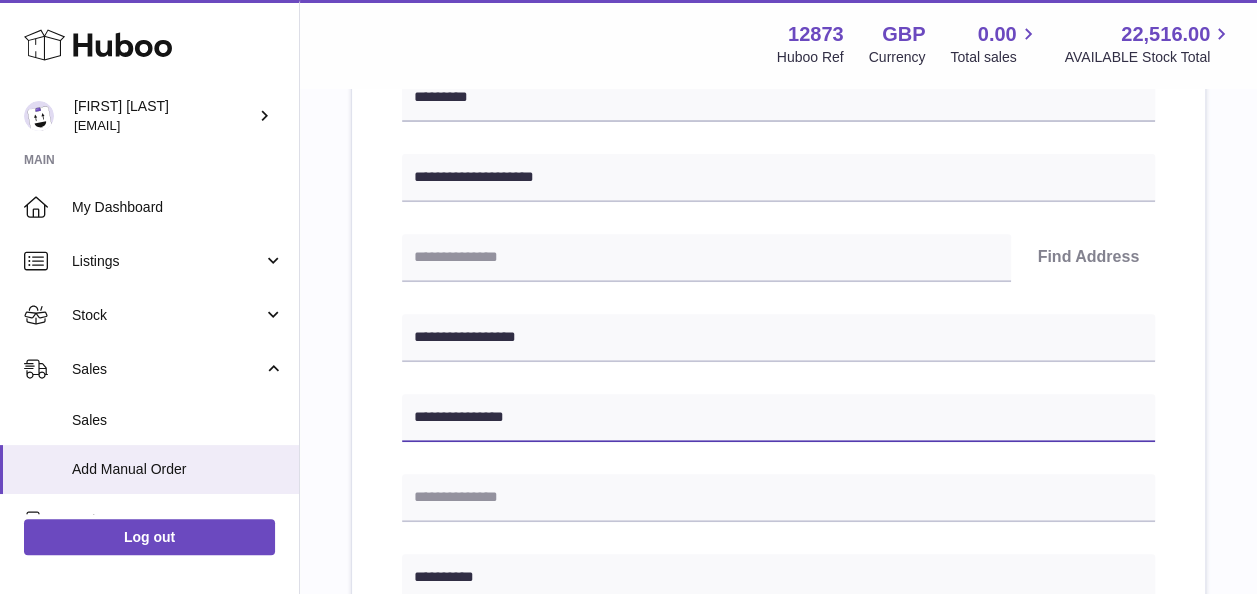 scroll, scrollTop: 300, scrollLeft: 0, axis: vertical 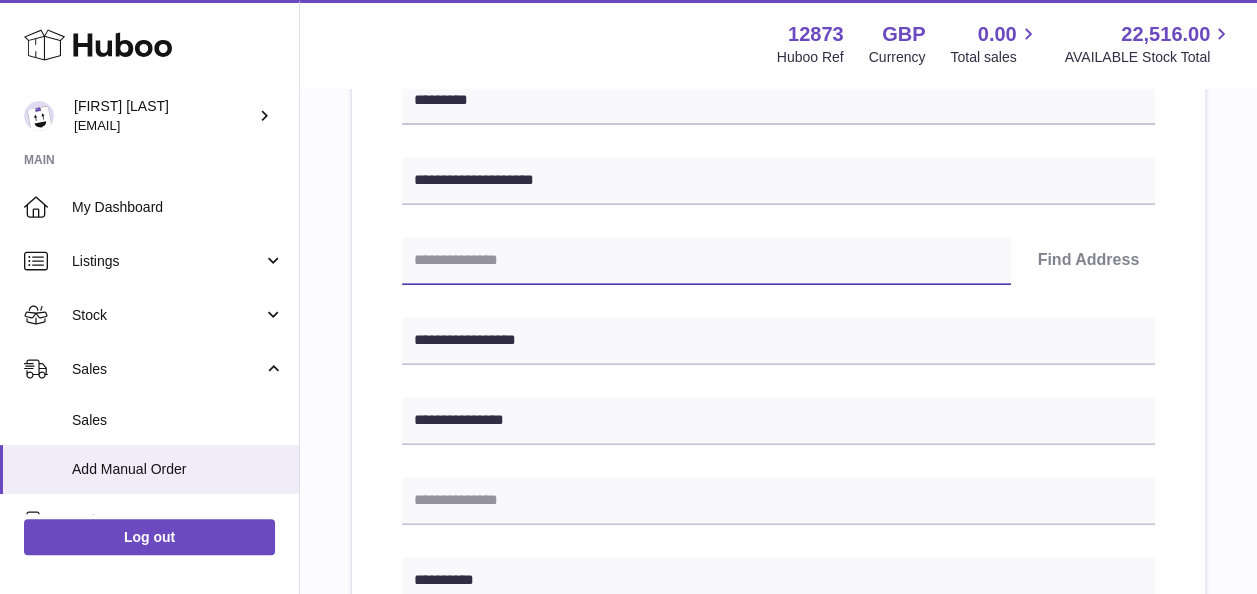 click at bounding box center [706, 261] 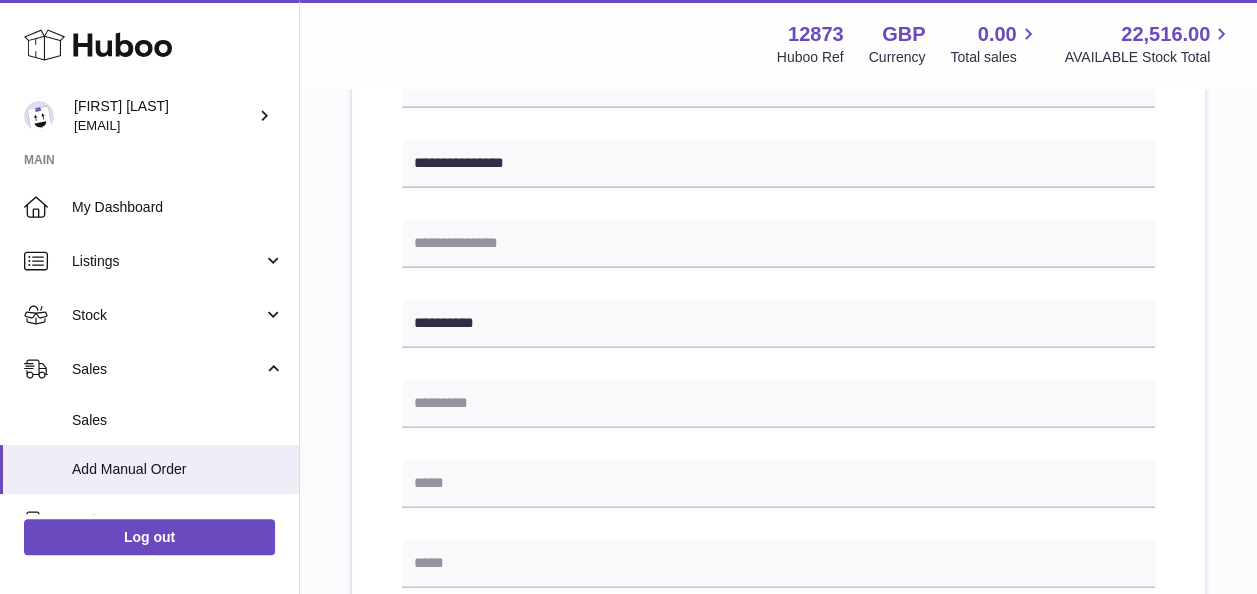 scroll, scrollTop: 600, scrollLeft: 0, axis: vertical 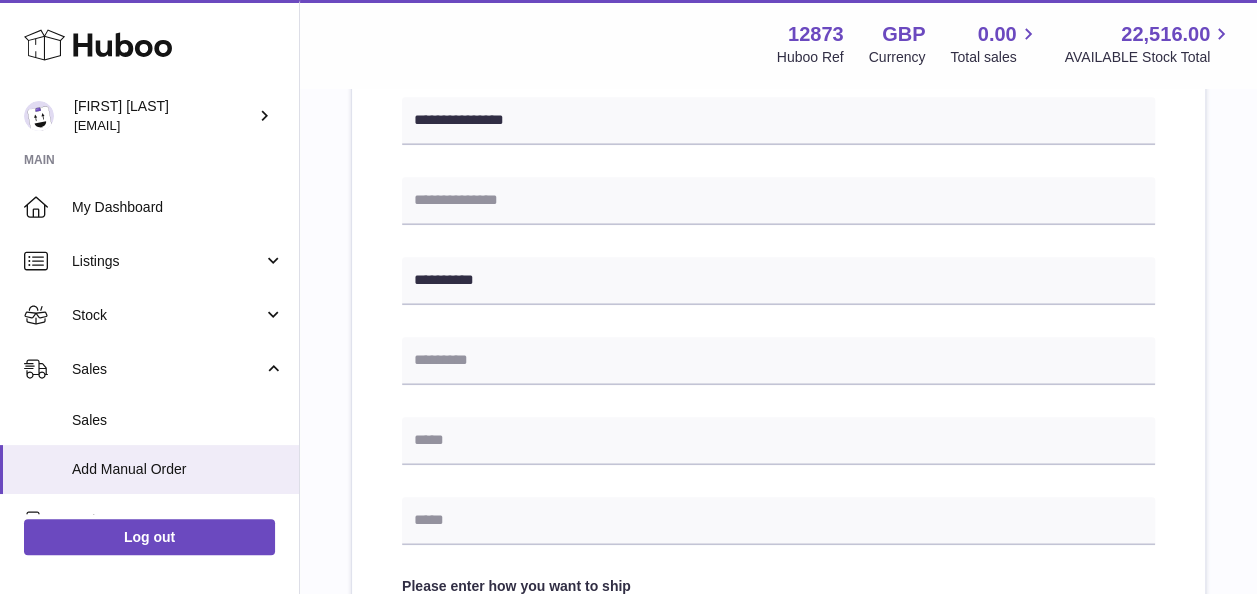 type on "******" 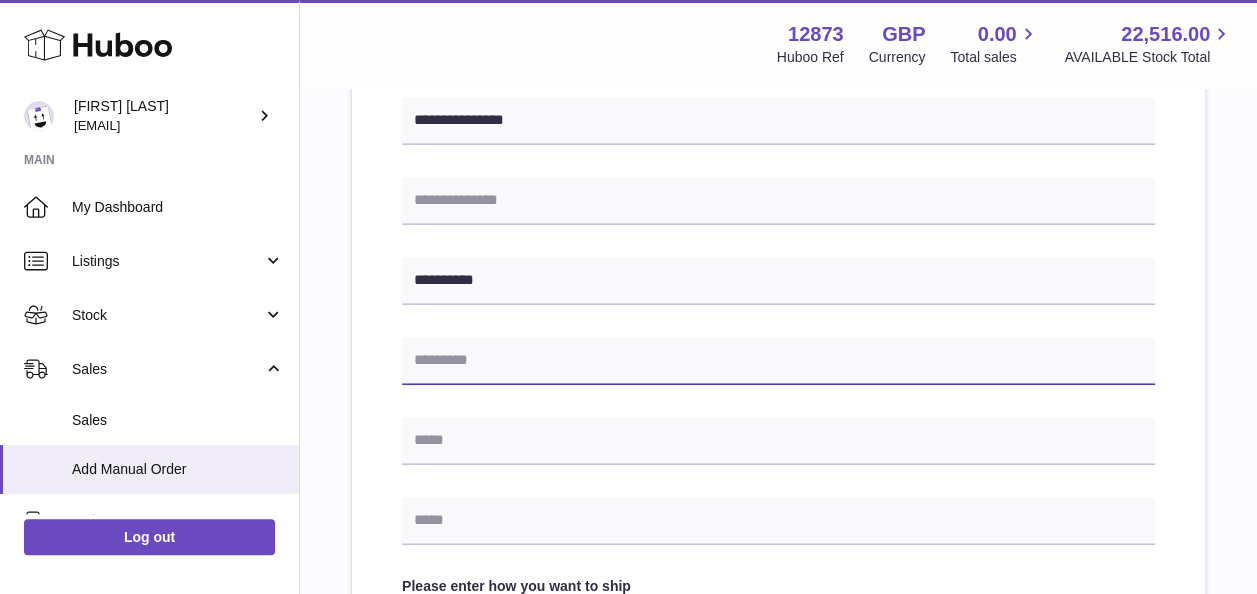 click at bounding box center [778, 361] 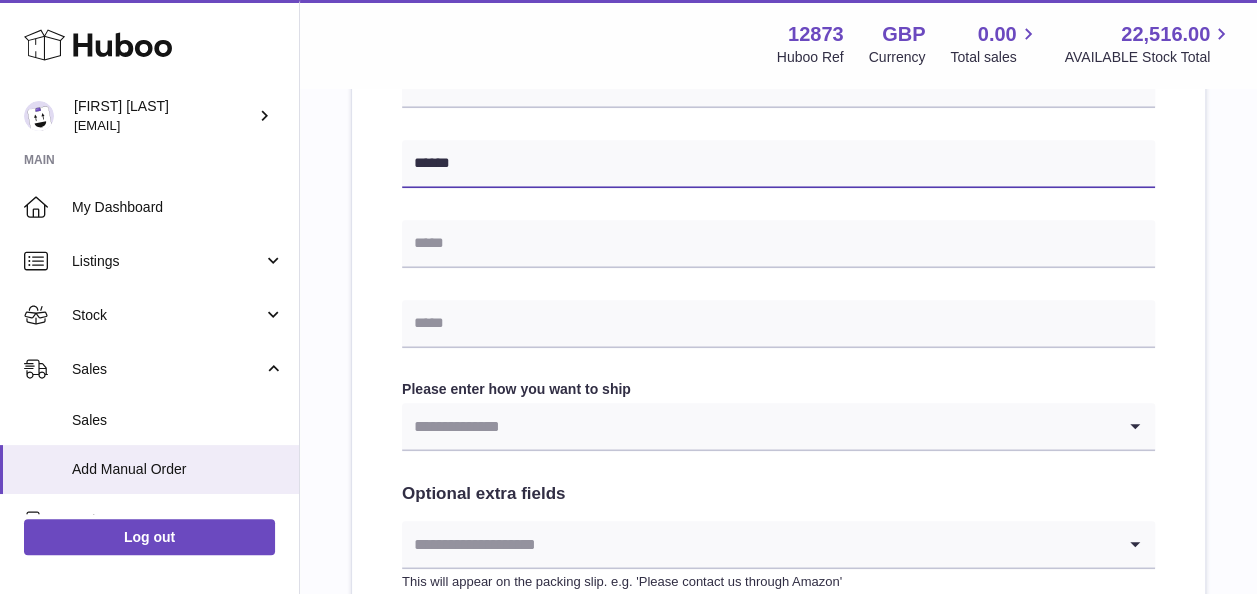 scroll, scrollTop: 800, scrollLeft: 0, axis: vertical 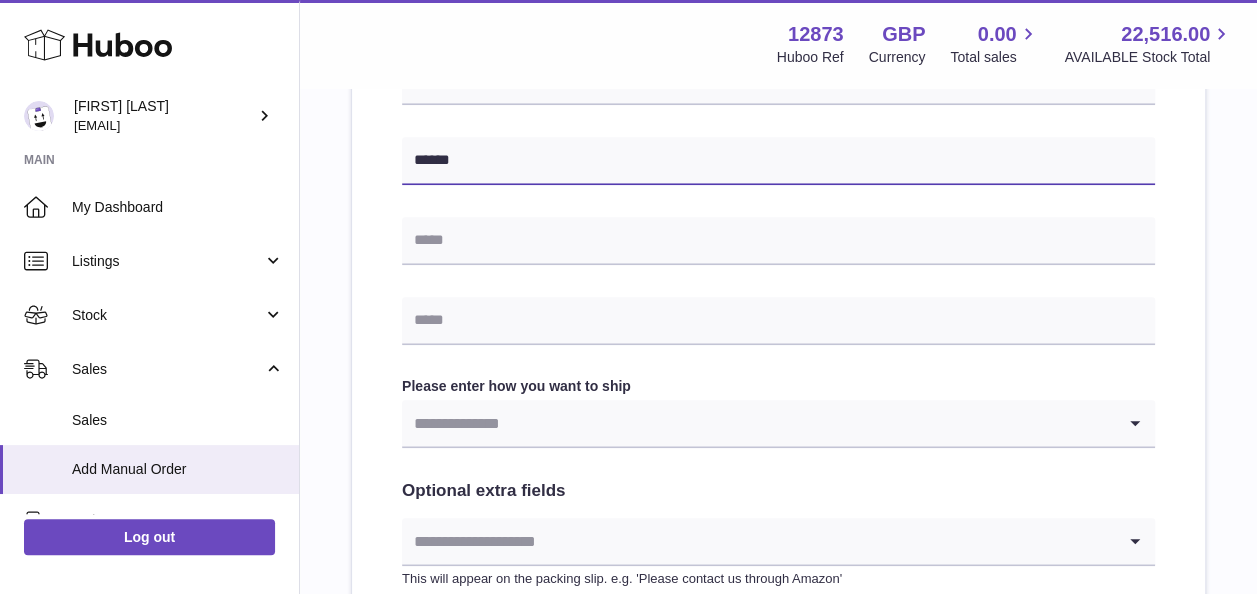 type on "******" 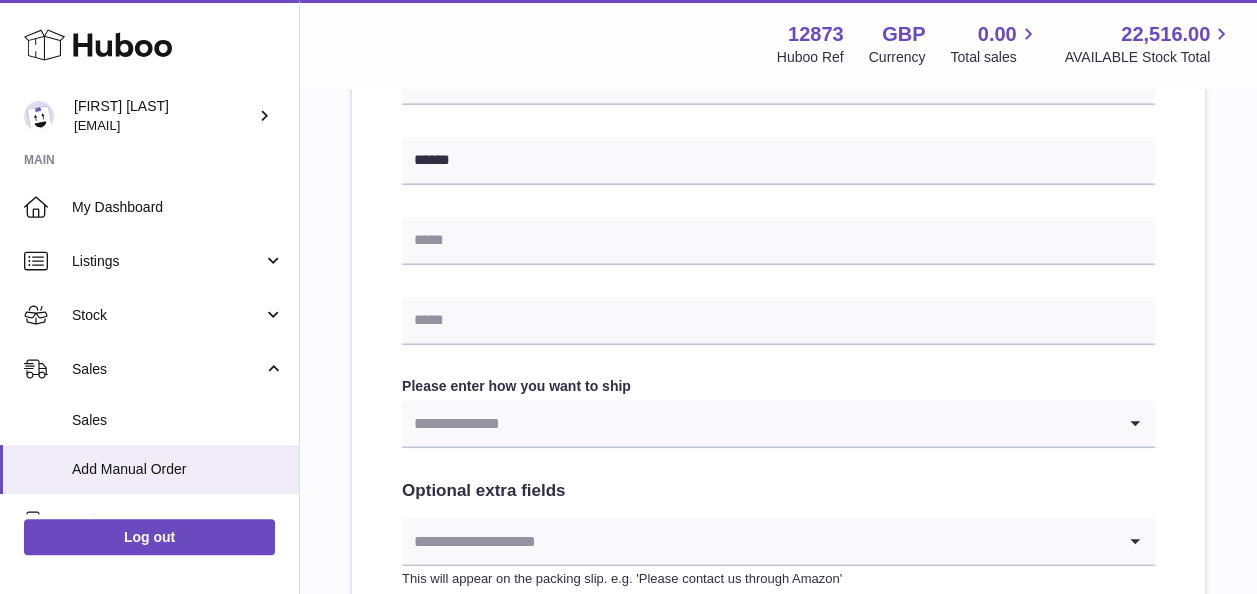 click at bounding box center [758, 423] 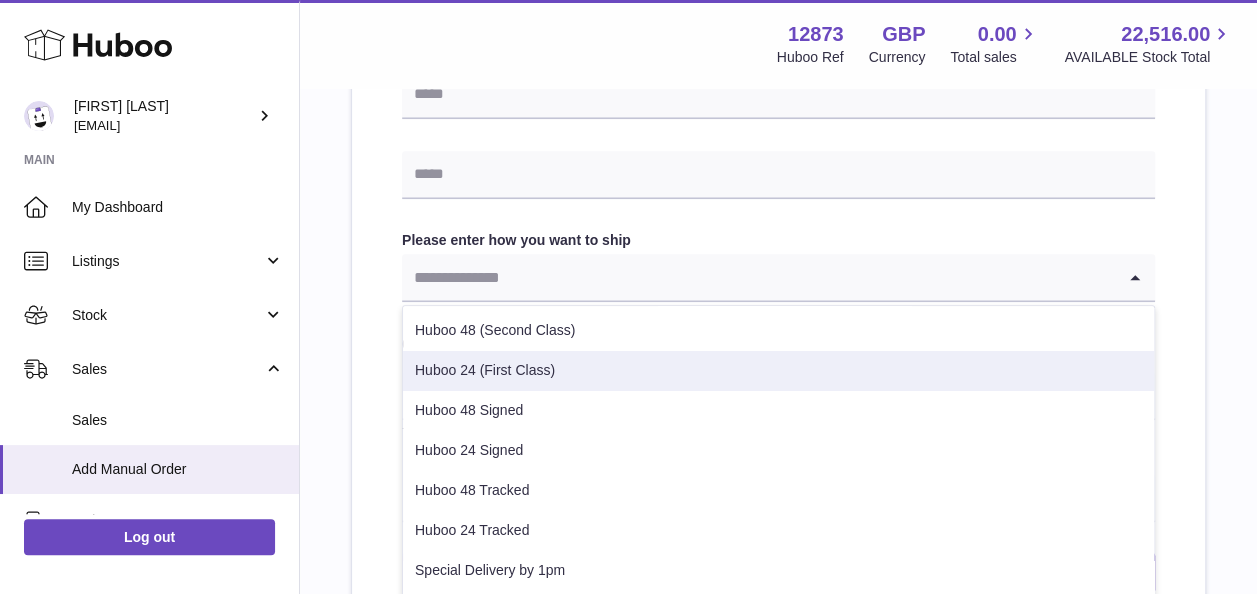 scroll, scrollTop: 1000, scrollLeft: 0, axis: vertical 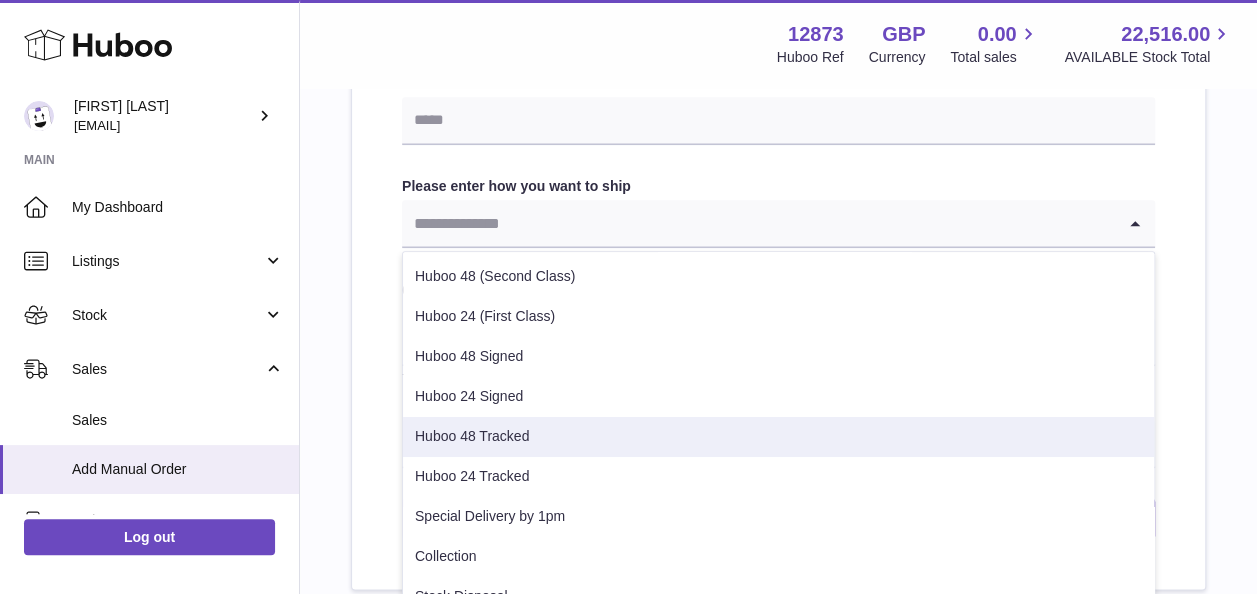 click on "Huboo 48 Tracked" at bounding box center (778, 437) 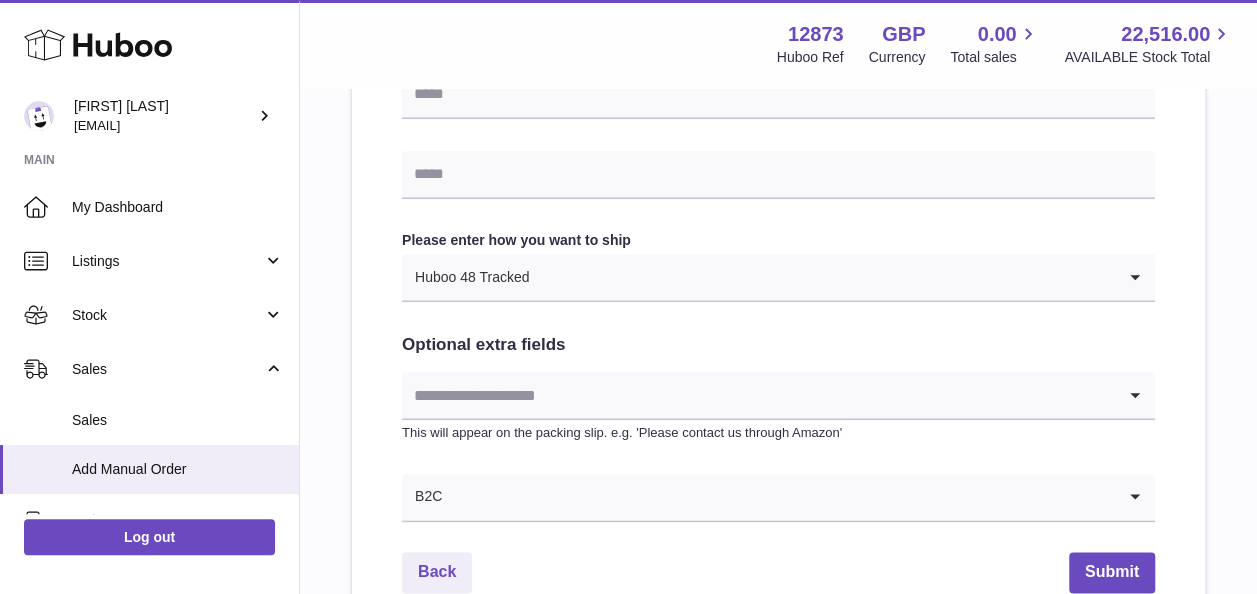 scroll, scrollTop: 900, scrollLeft: 0, axis: vertical 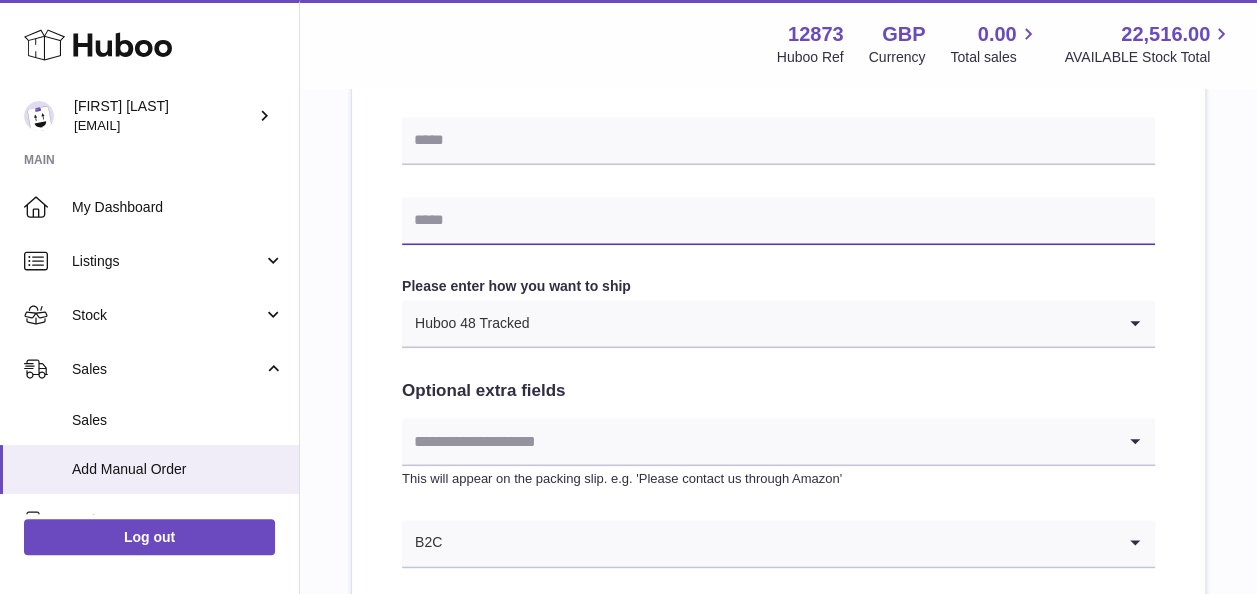 click at bounding box center [778, 221] 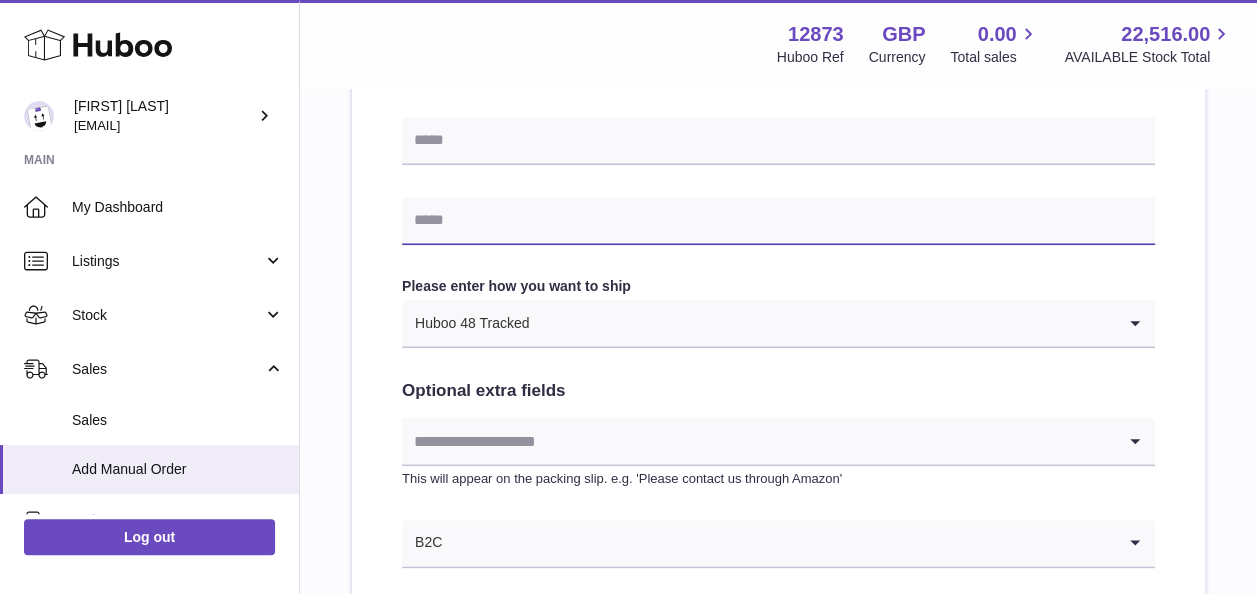 paste on "**********" 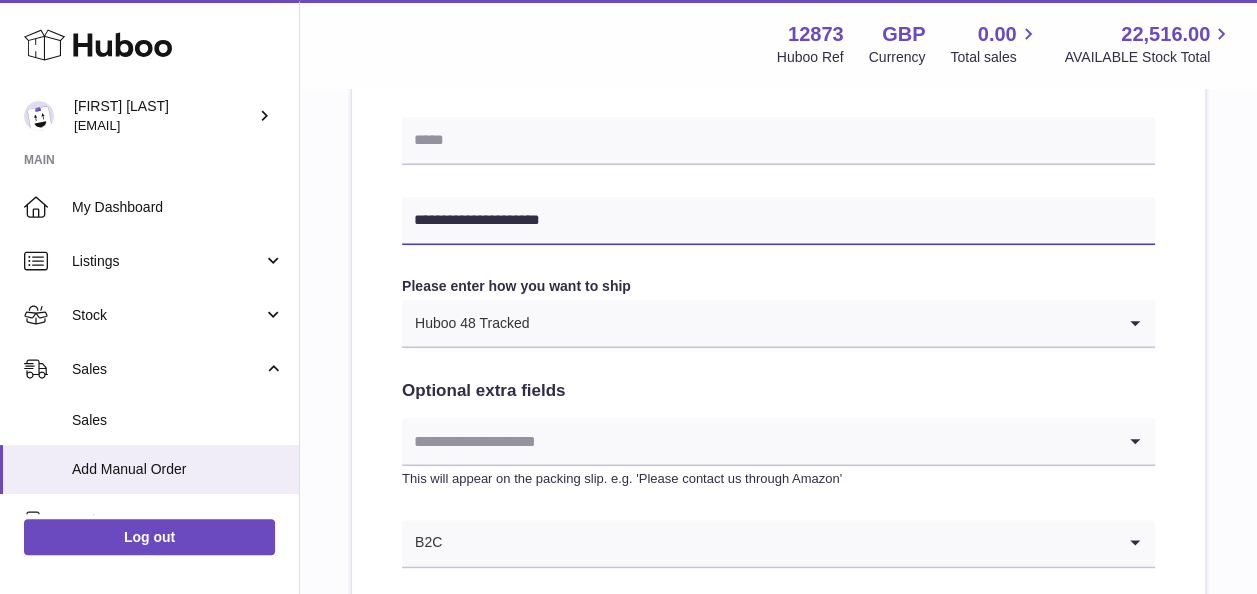 type on "**********" 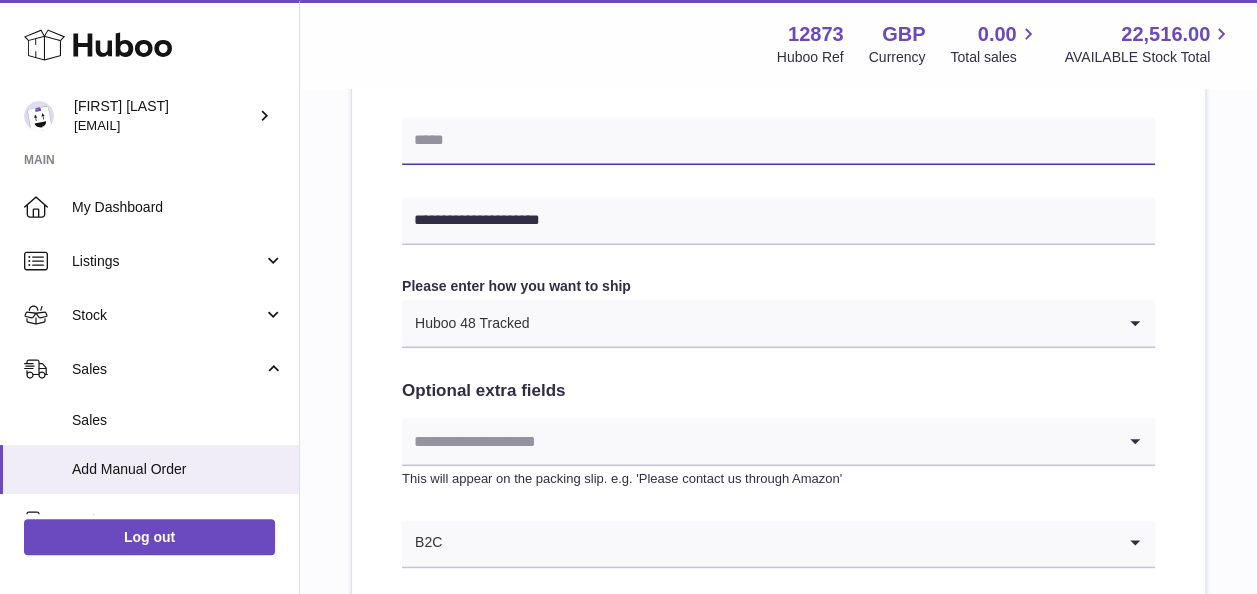 click at bounding box center [778, 141] 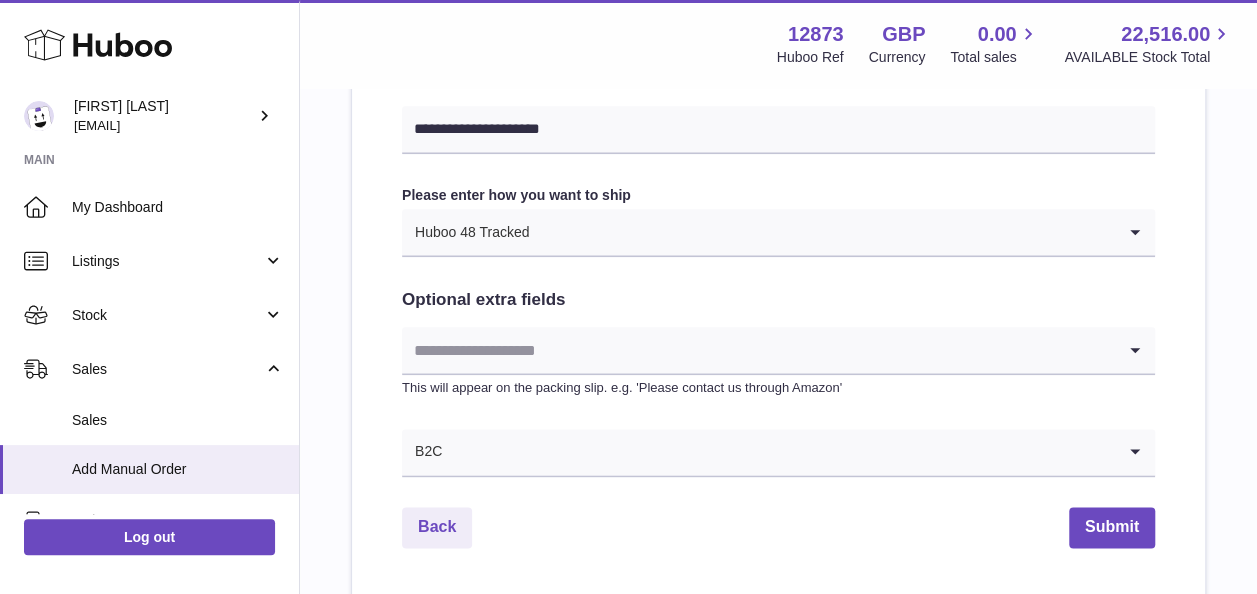 scroll, scrollTop: 1152, scrollLeft: 0, axis: vertical 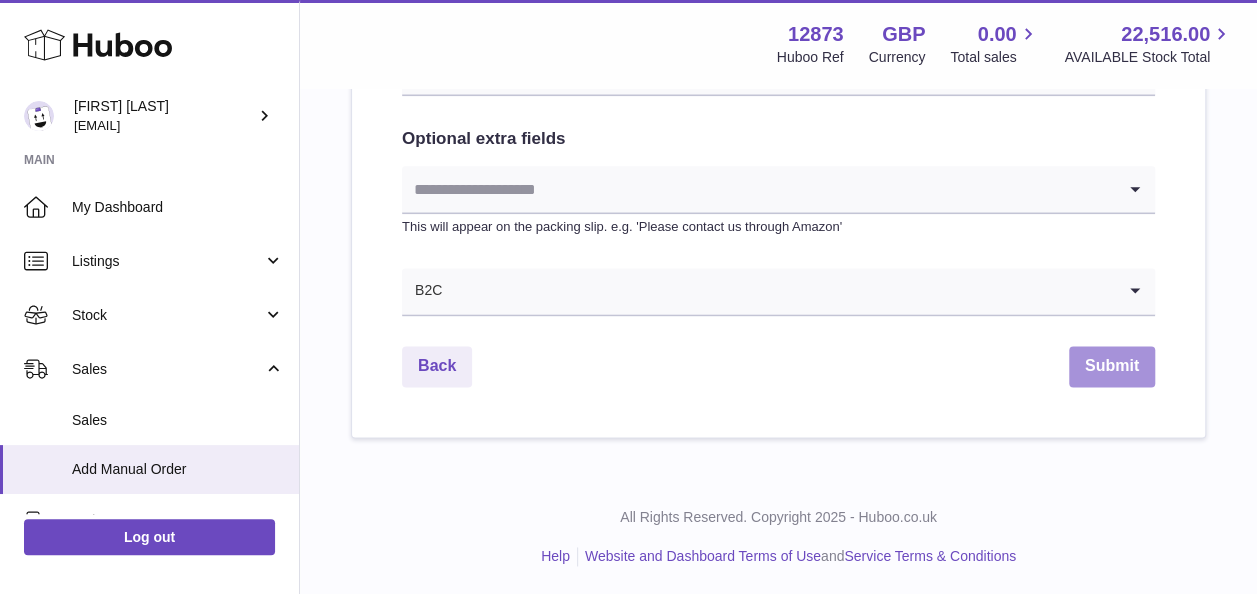 type on "**********" 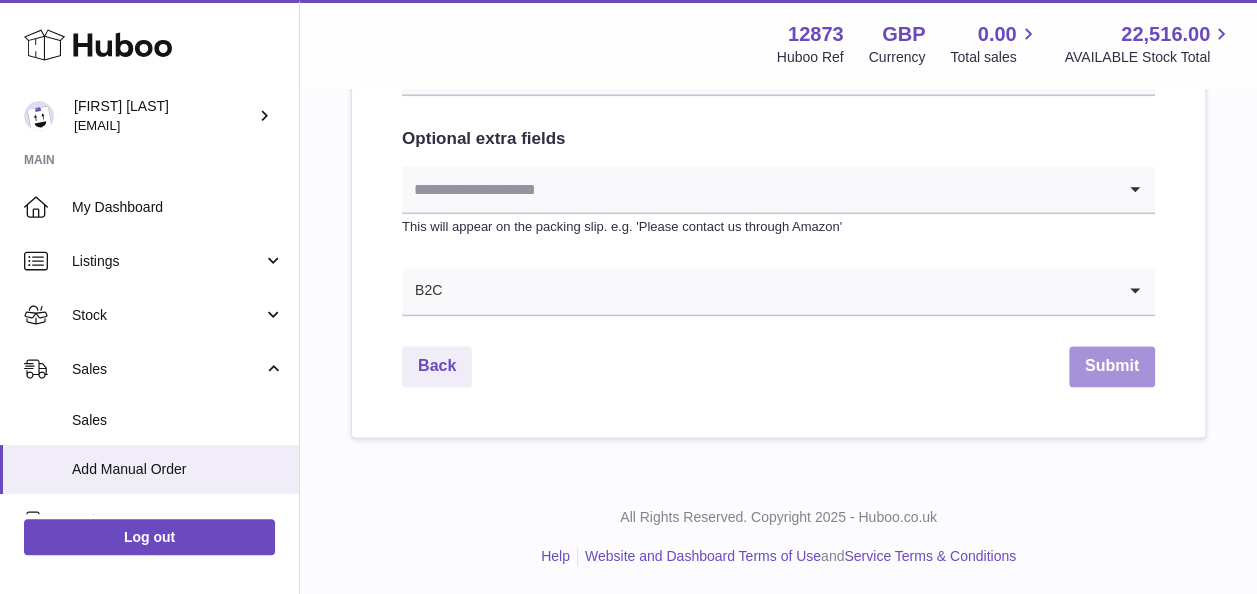 click on "Submit" at bounding box center [1112, 366] 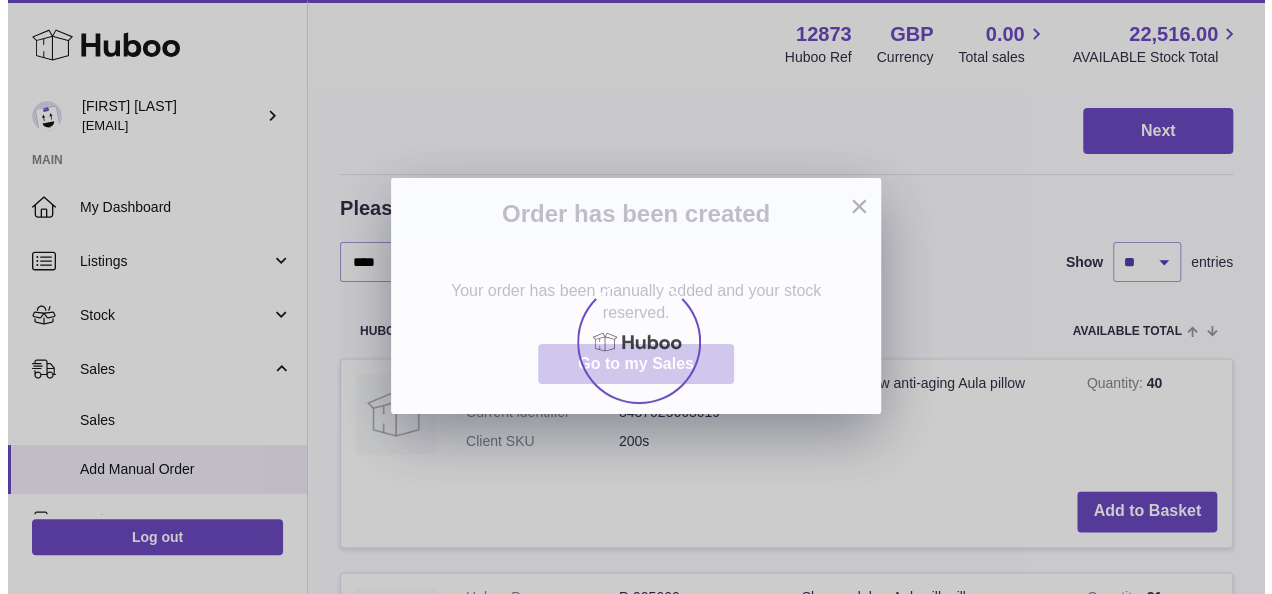 scroll, scrollTop: 0, scrollLeft: 0, axis: both 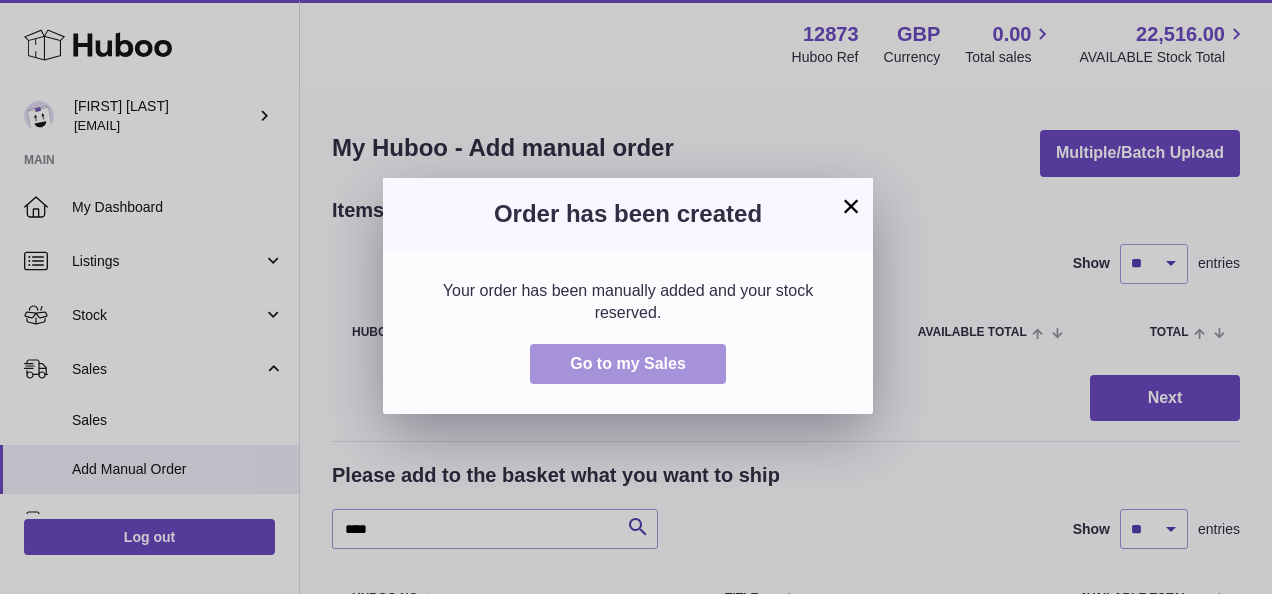 click on "Go to my Sales" at bounding box center (628, 363) 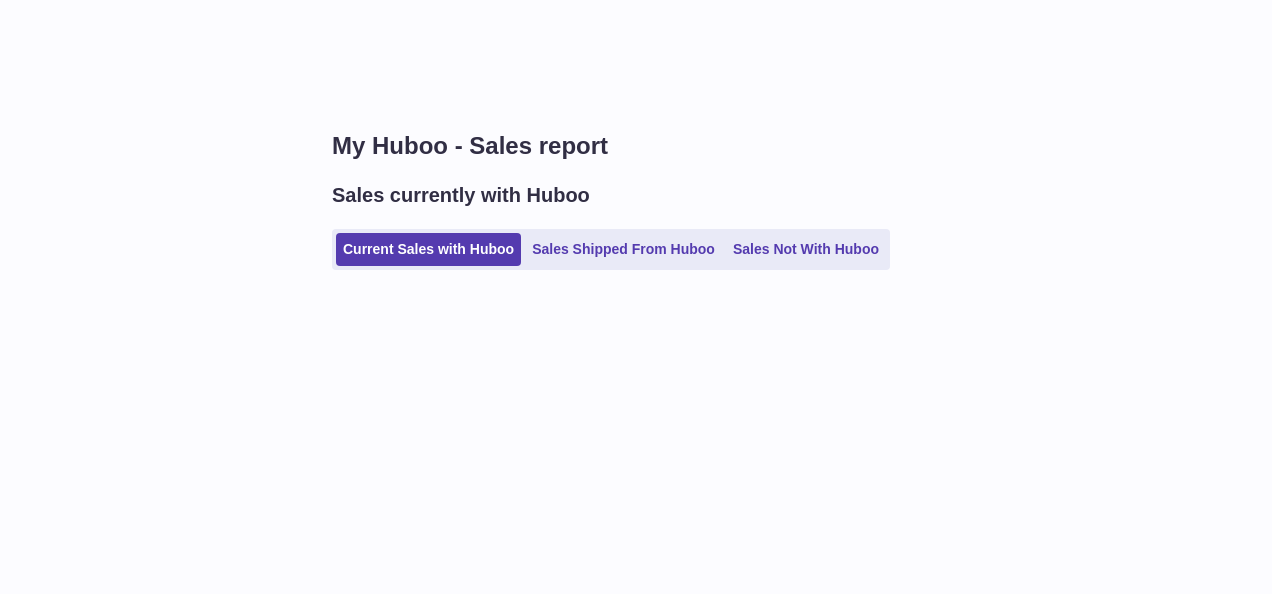 scroll, scrollTop: 0, scrollLeft: 0, axis: both 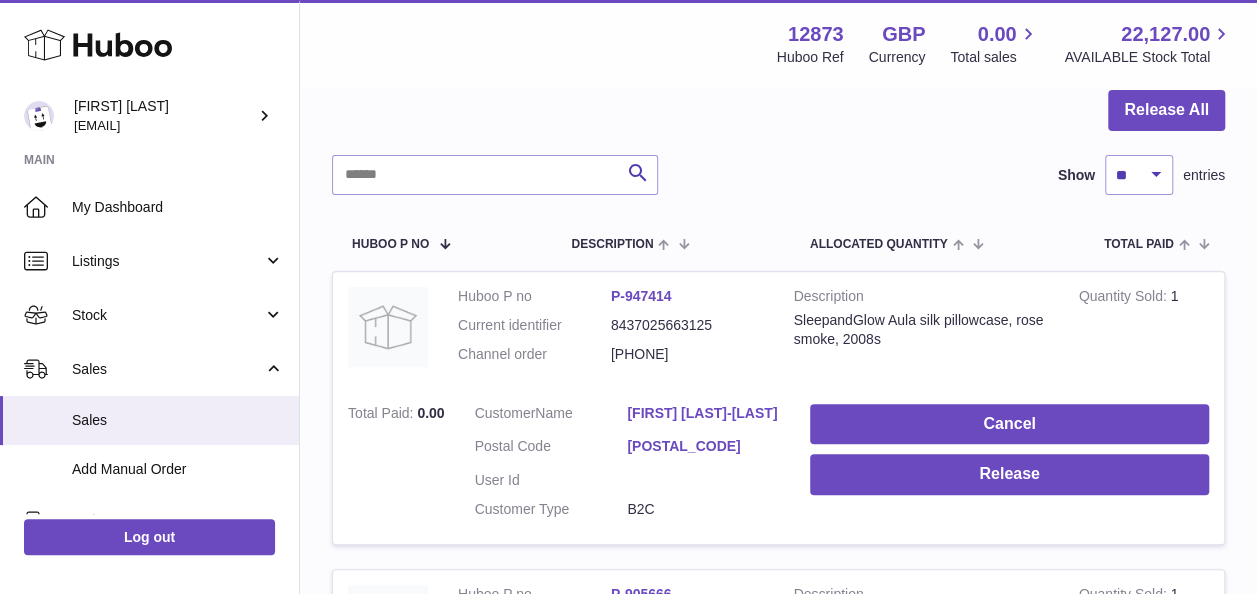 click on "SleepandGlow Aula silk pillowcase, rose smoke, 2008s" at bounding box center (921, 330) 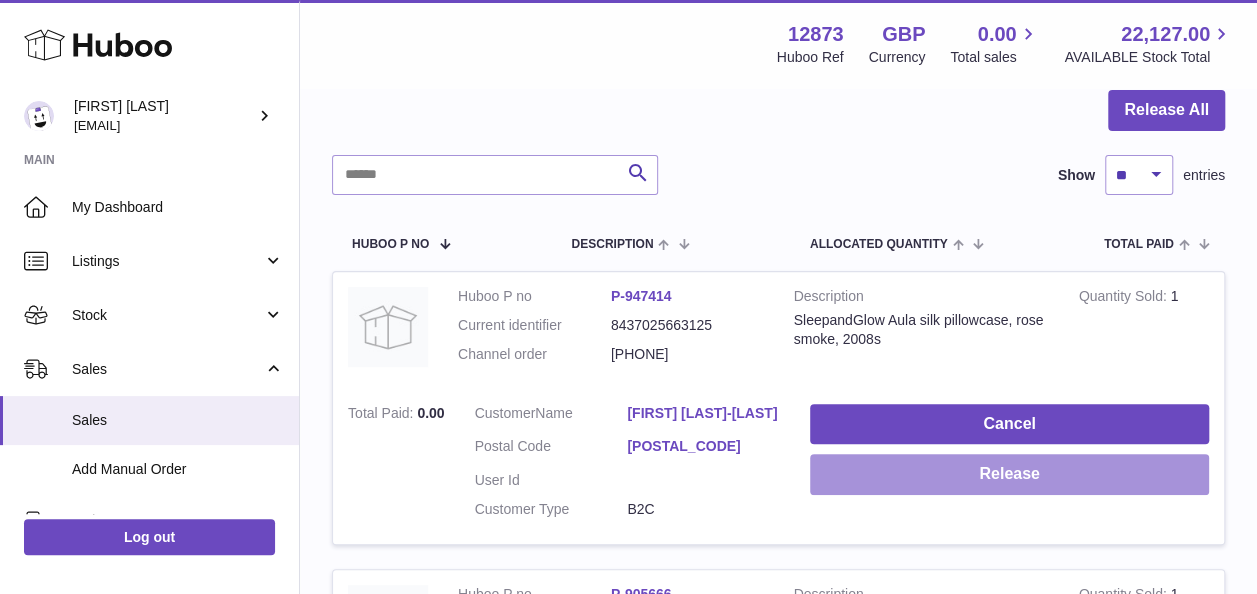 click on "Release" at bounding box center [1009, 474] 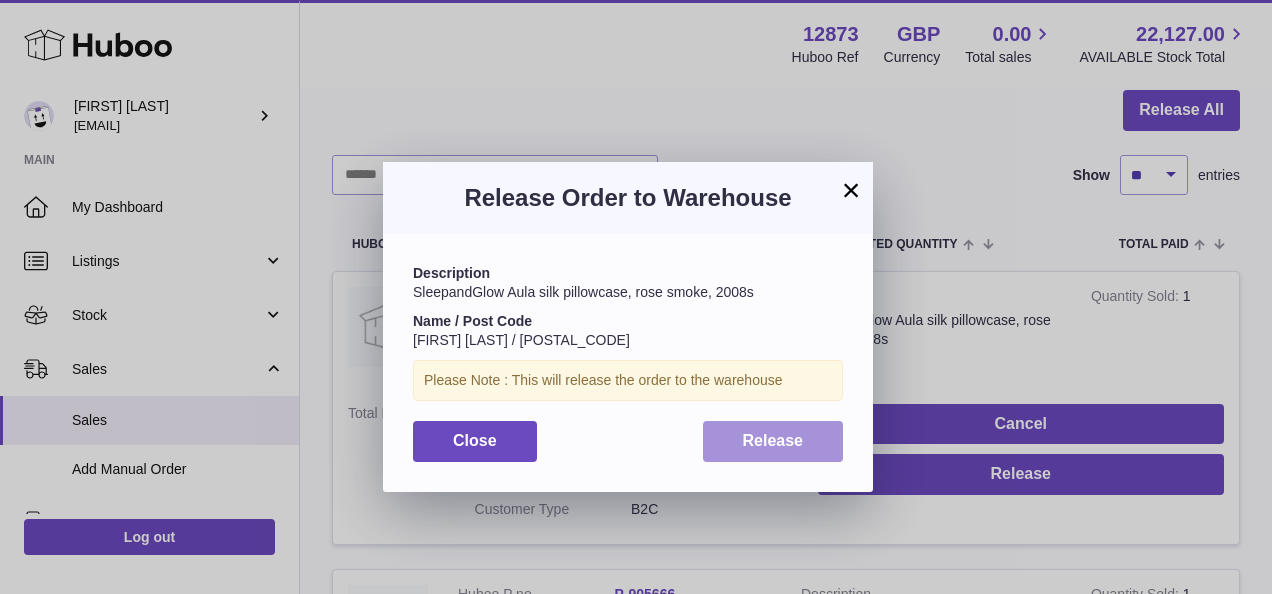 click on "Release" at bounding box center [773, 441] 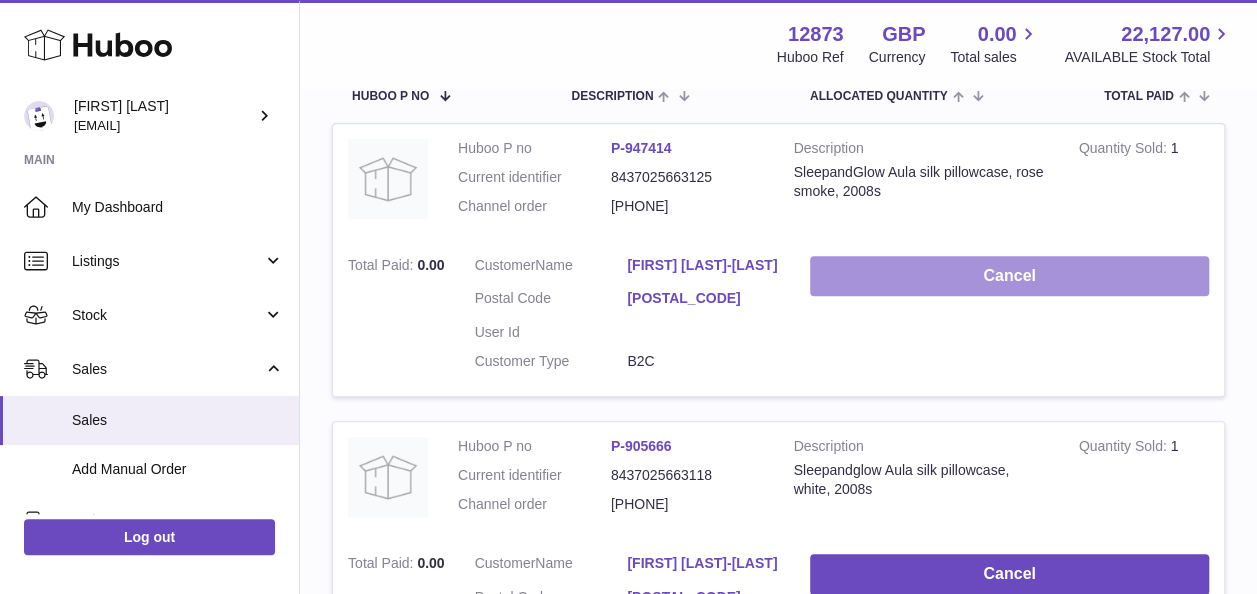 scroll, scrollTop: 600, scrollLeft: 0, axis: vertical 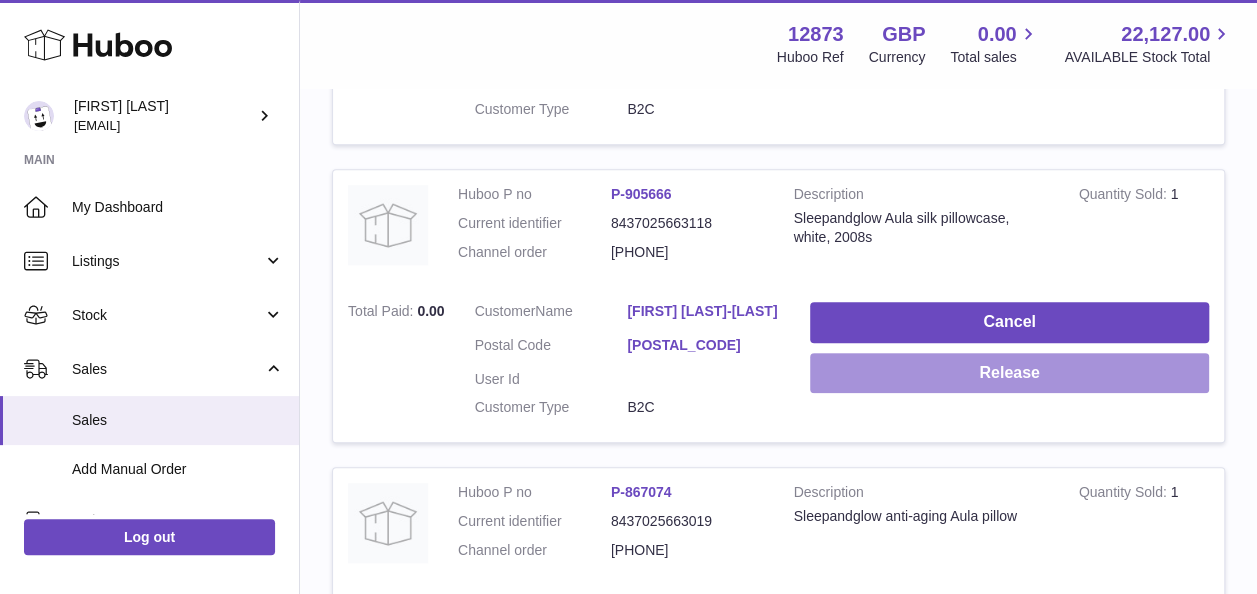 click on "Release" at bounding box center (1009, 373) 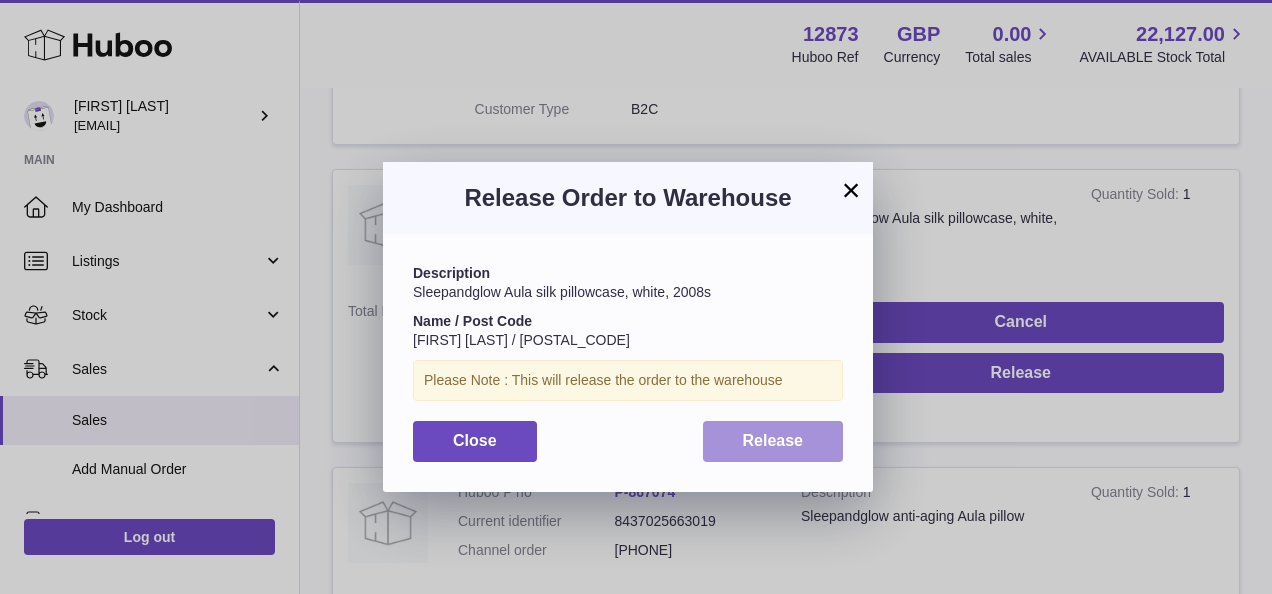 click on "Release" at bounding box center (773, 440) 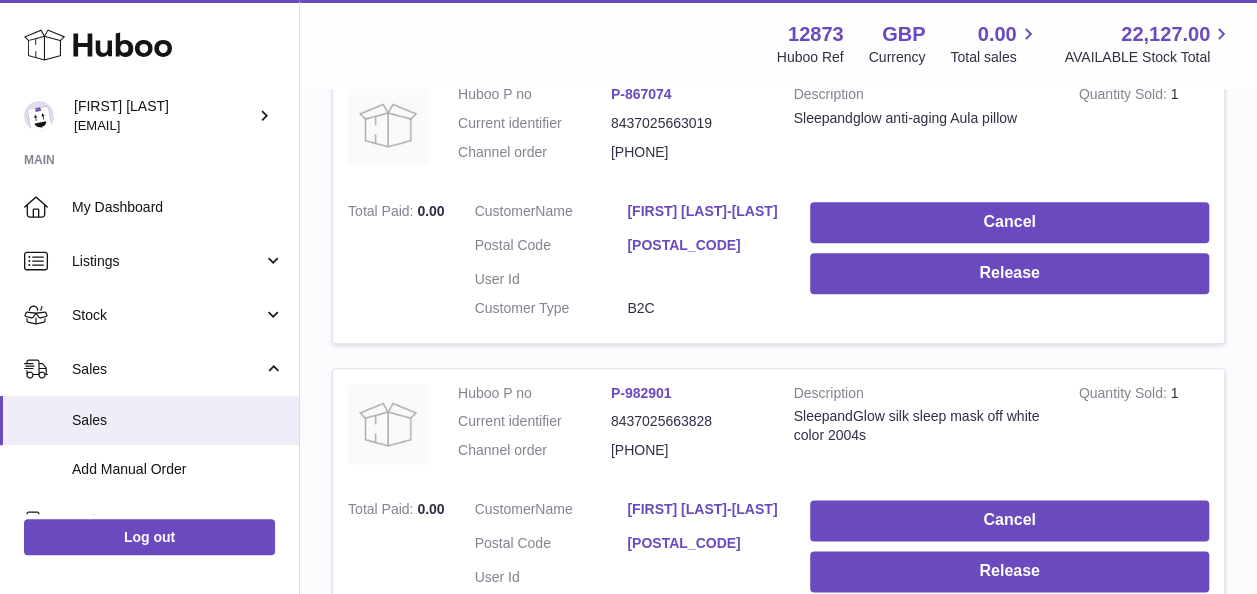 scroll, scrollTop: 1000, scrollLeft: 0, axis: vertical 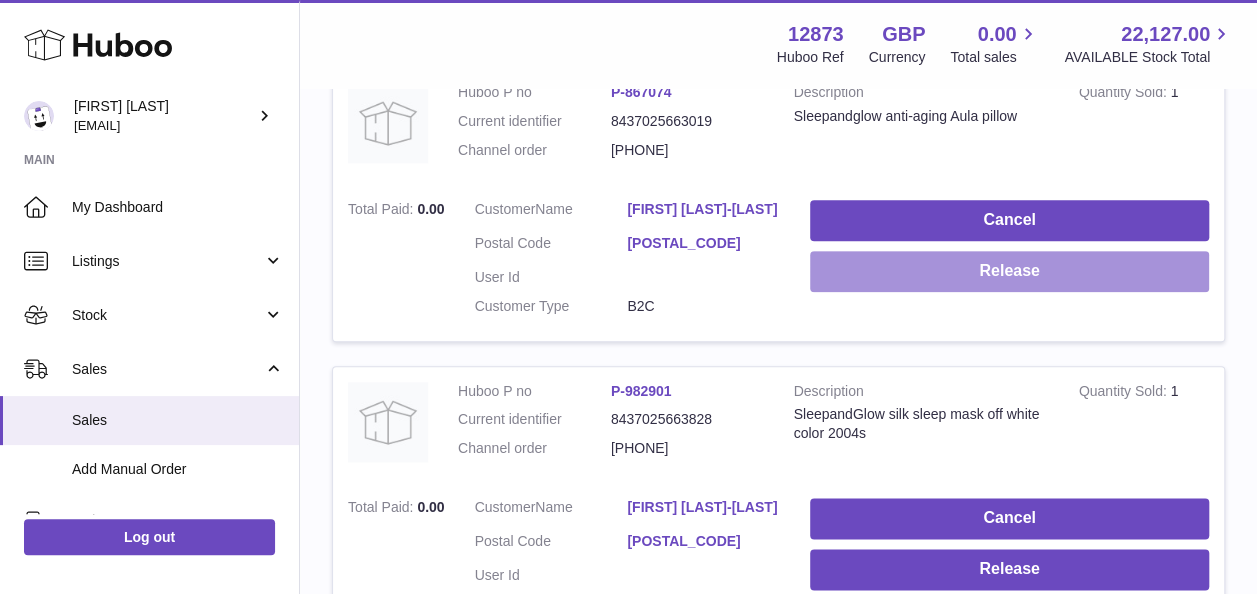 click on "Release" at bounding box center (1009, 271) 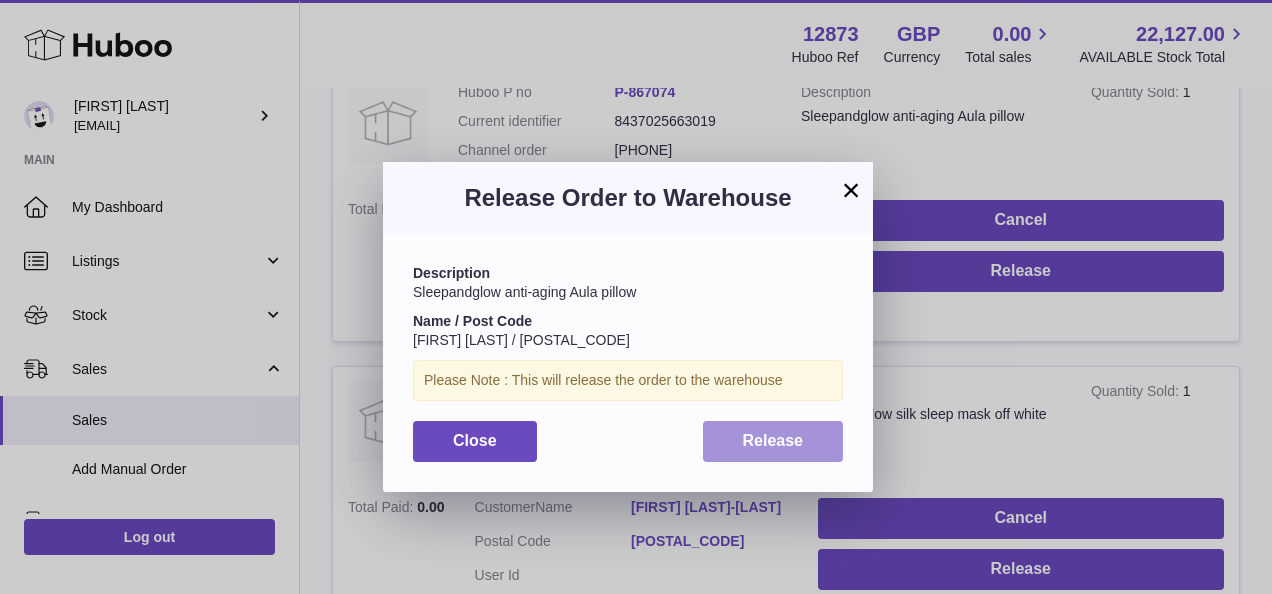click on "Release" at bounding box center (773, 441) 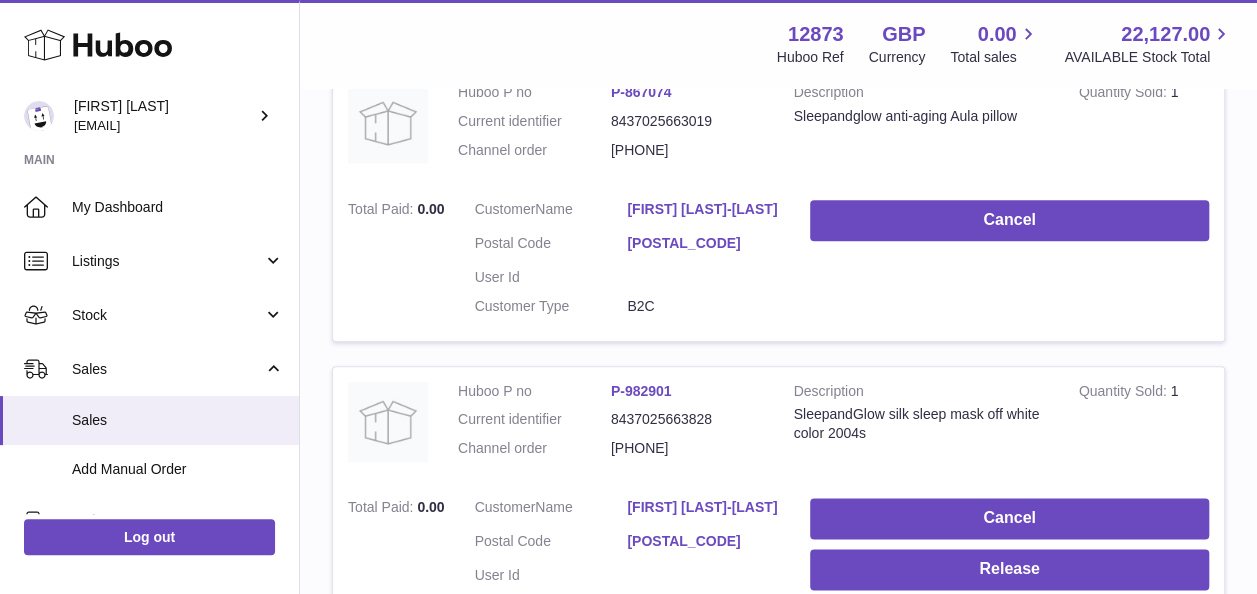 scroll, scrollTop: 1200, scrollLeft: 0, axis: vertical 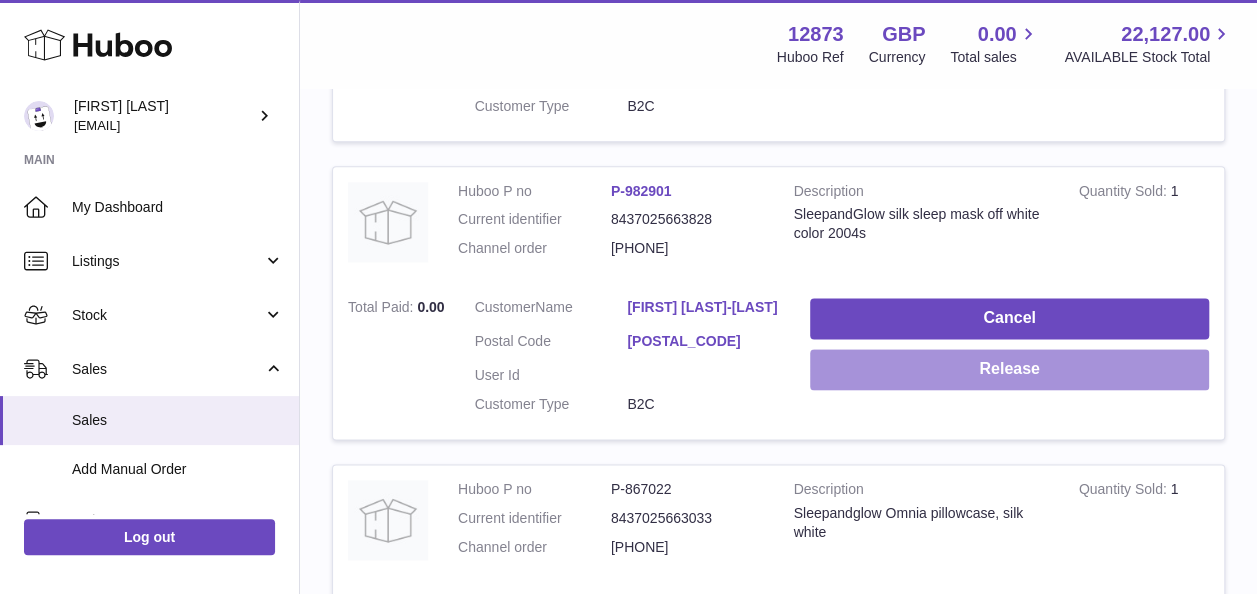 click on "Release" at bounding box center [1009, 369] 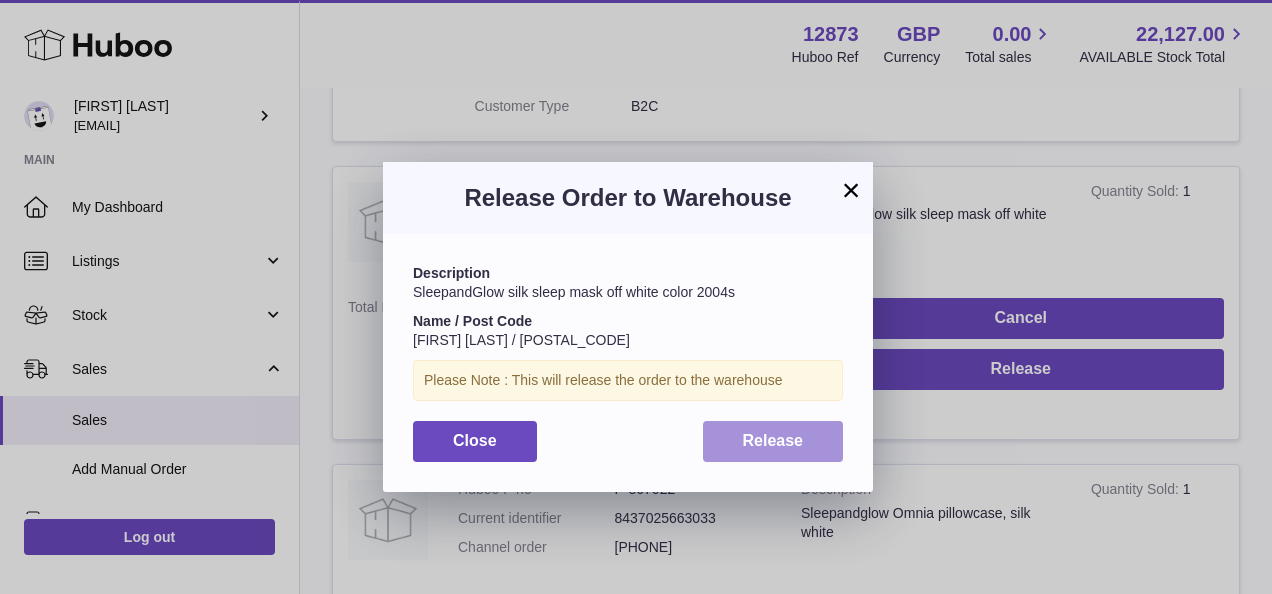 click on "Release" at bounding box center (773, 441) 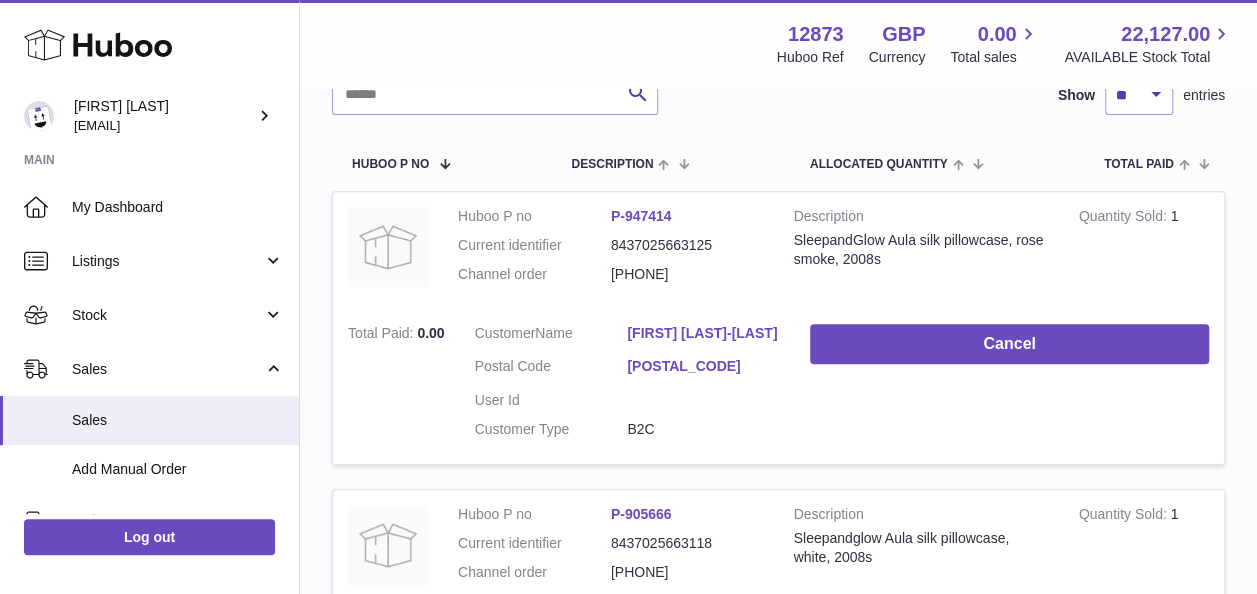 scroll, scrollTop: 100, scrollLeft: 0, axis: vertical 